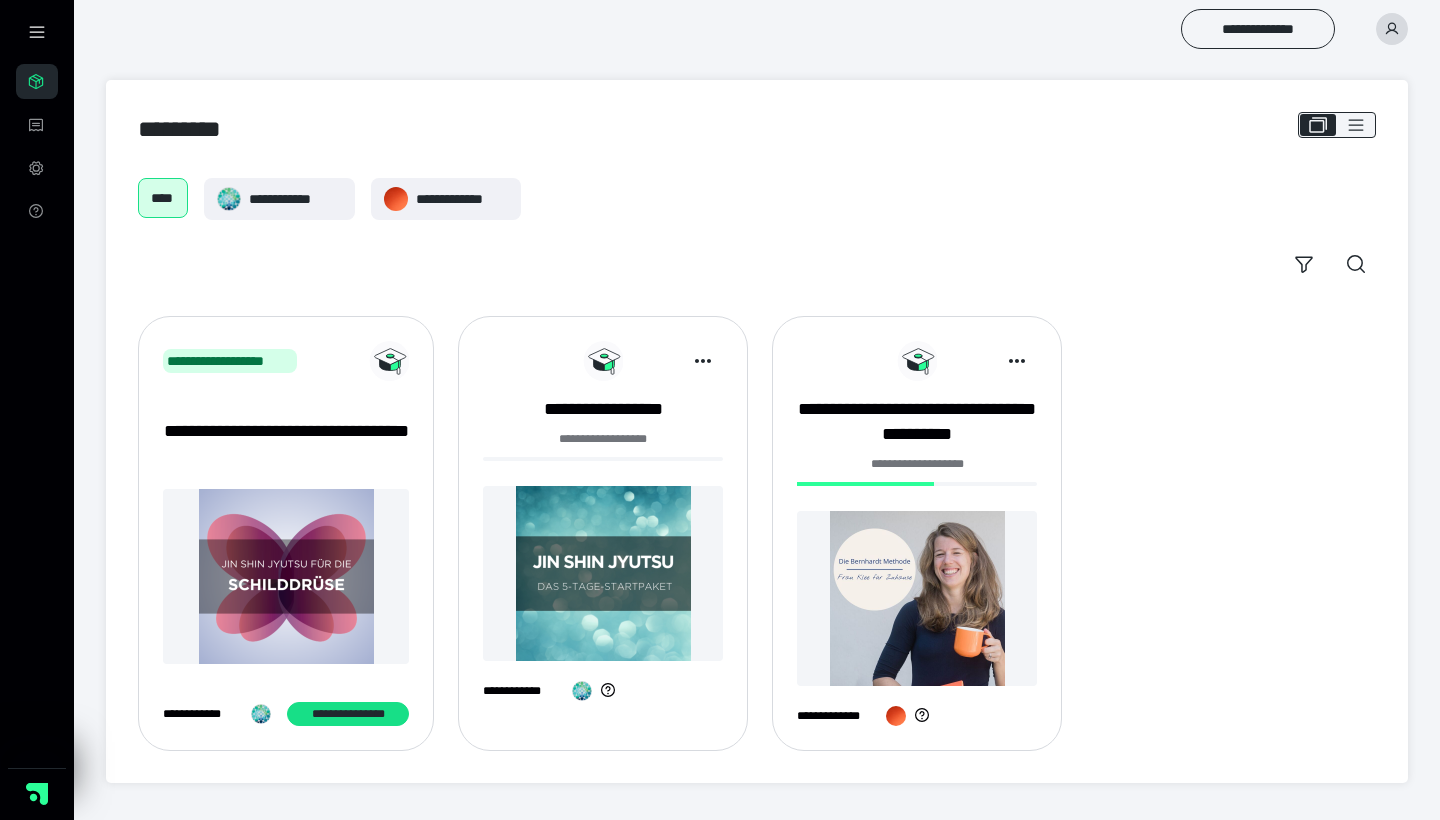 scroll, scrollTop: 0, scrollLeft: 0, axis: both 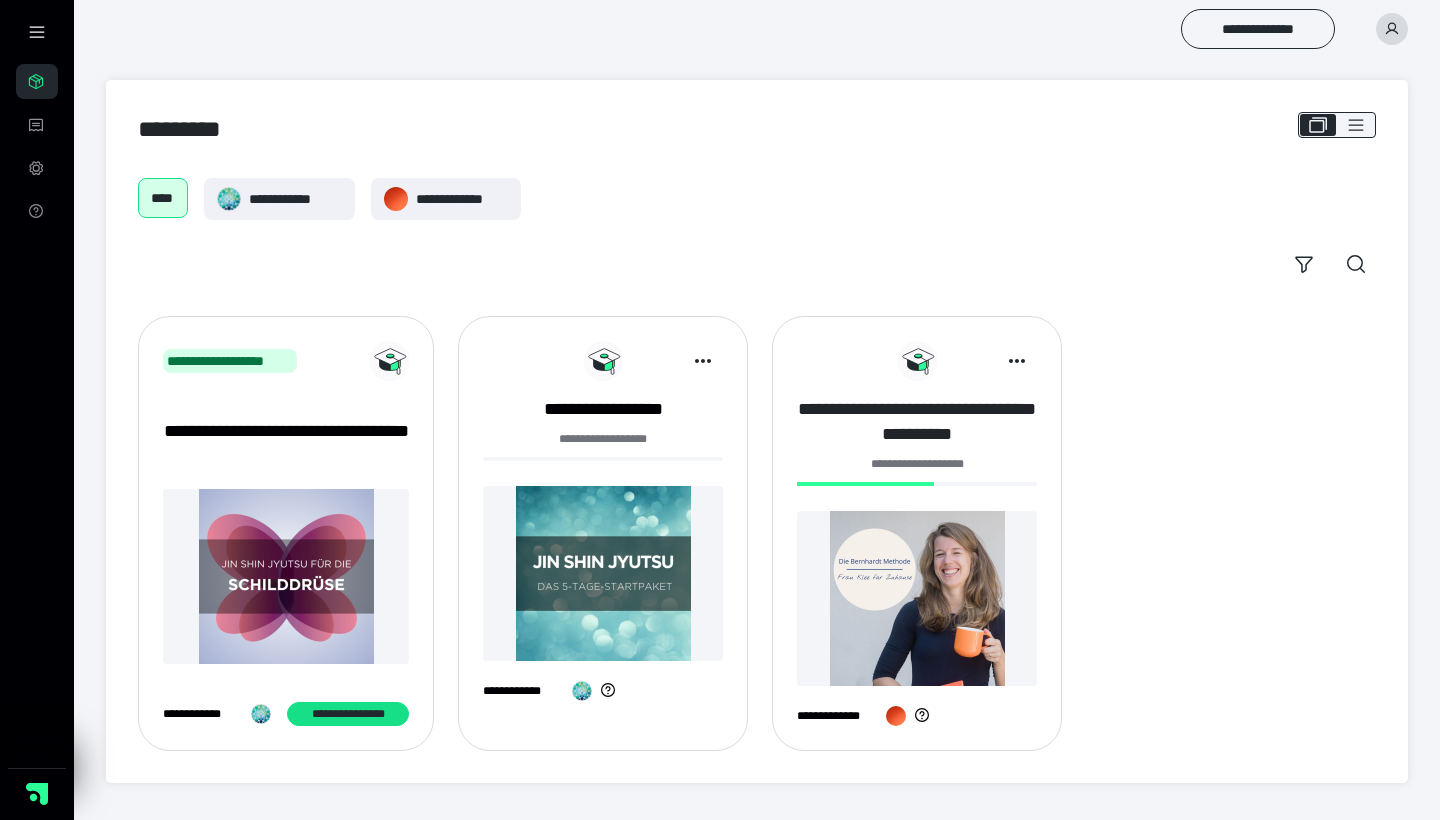 click on "**********" at bounding box center (917, 422) 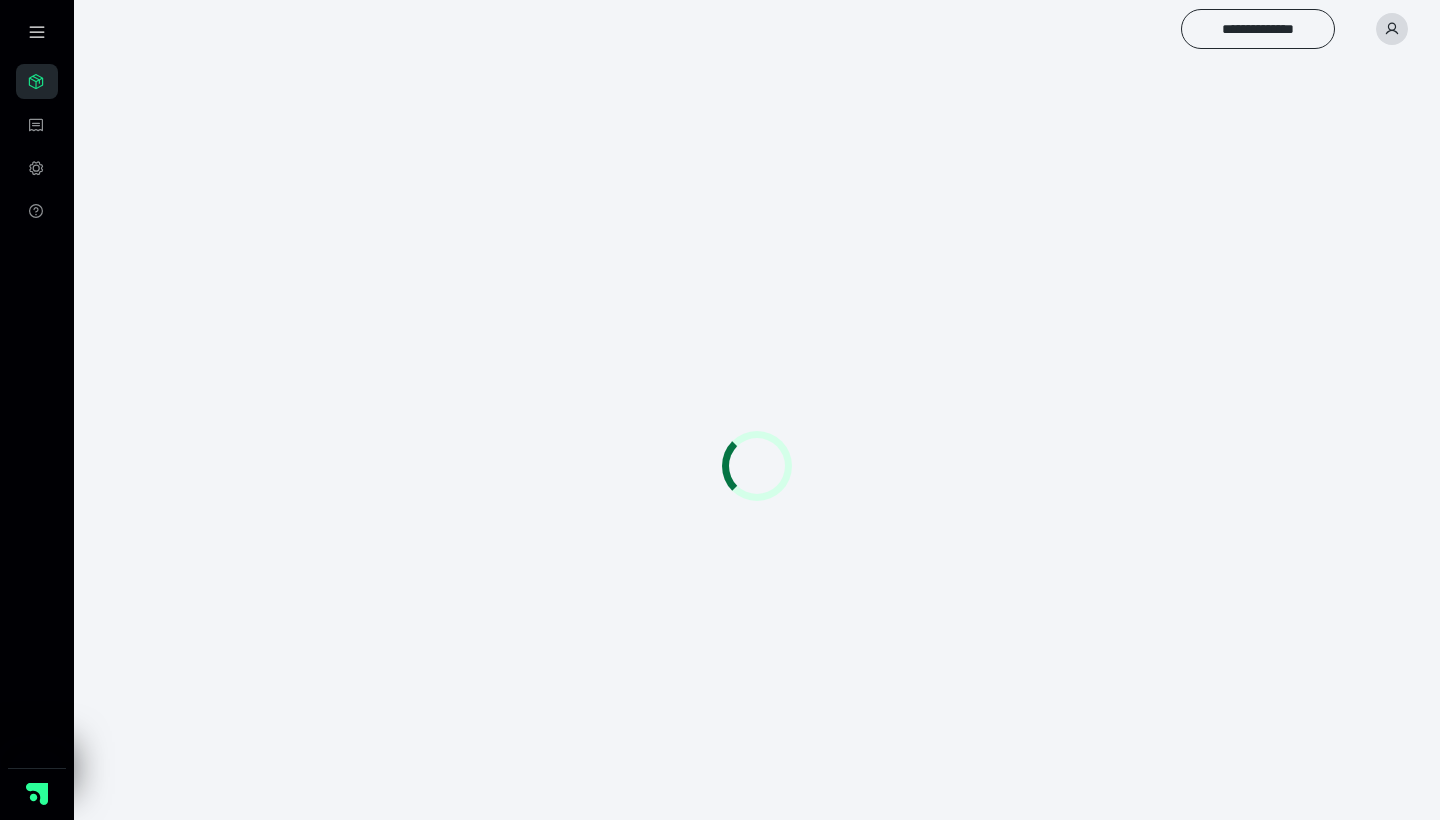 scroll, scrollTop: 0, scrollLeft: 0, axis: both 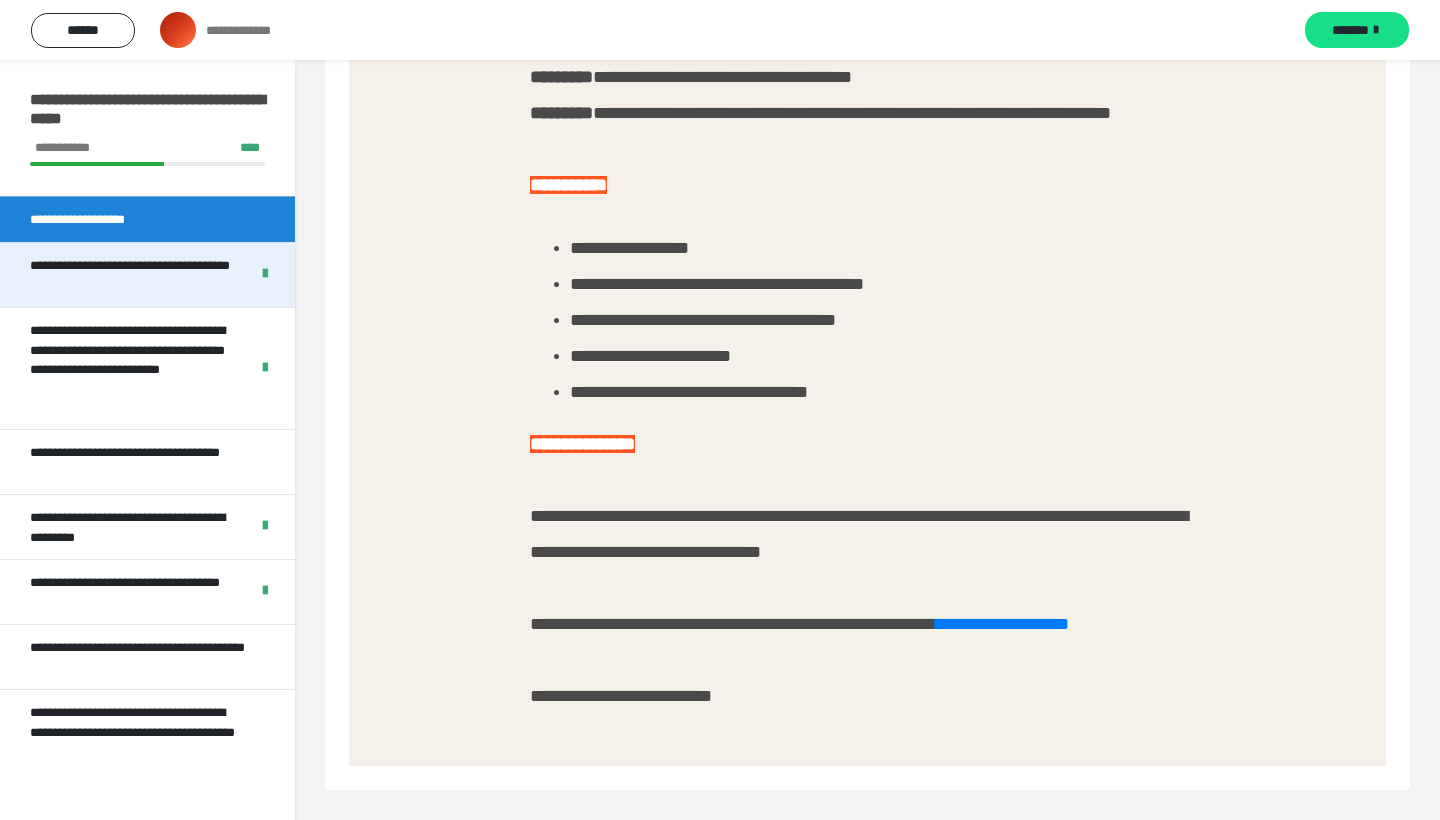 click on "**********" at bounding box center (131, 275) 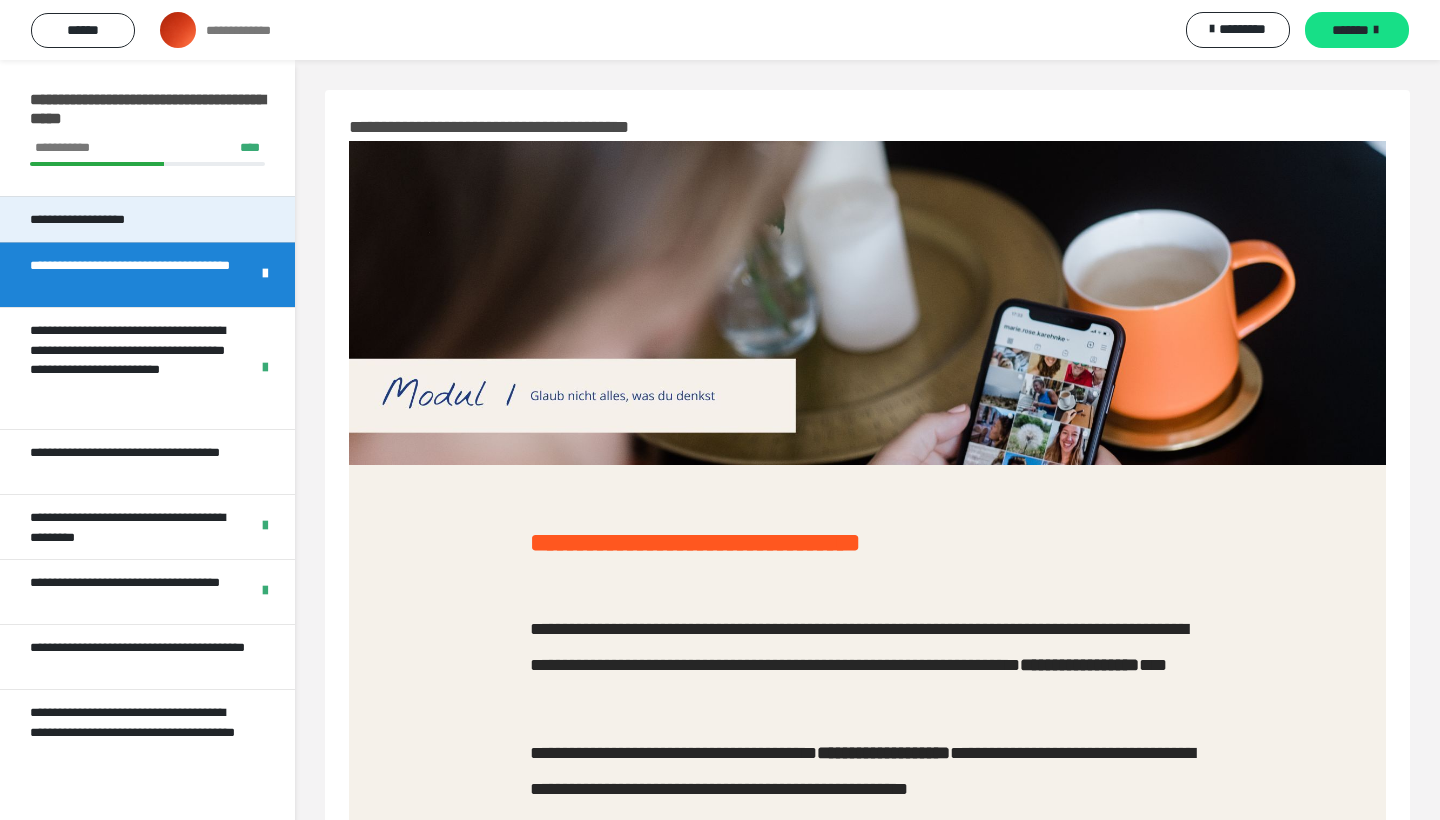 scroll, scrollTop: 0, scrollLeft: 0, axis: both 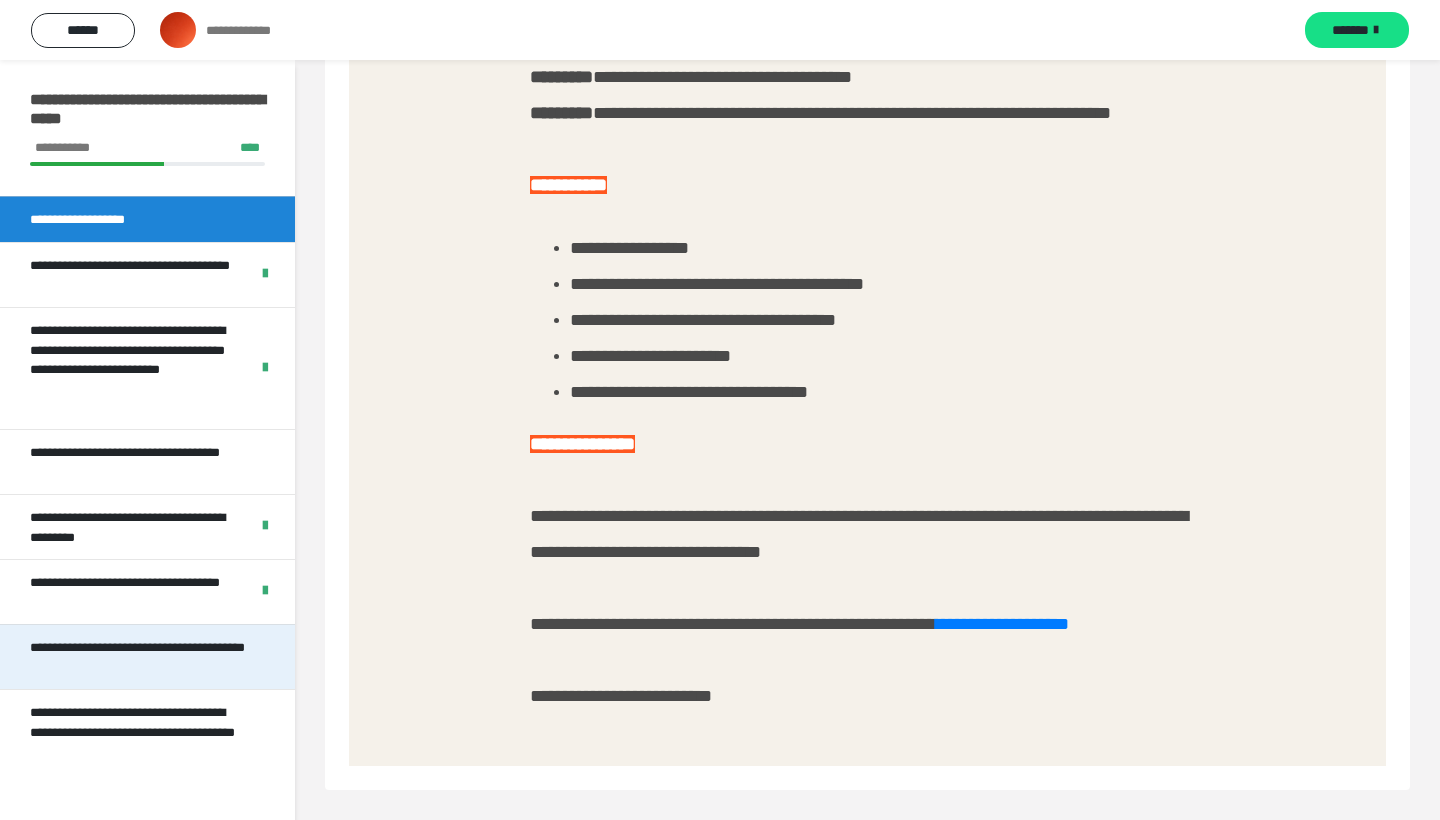 click on "**********" at bounding box center [139, 657] 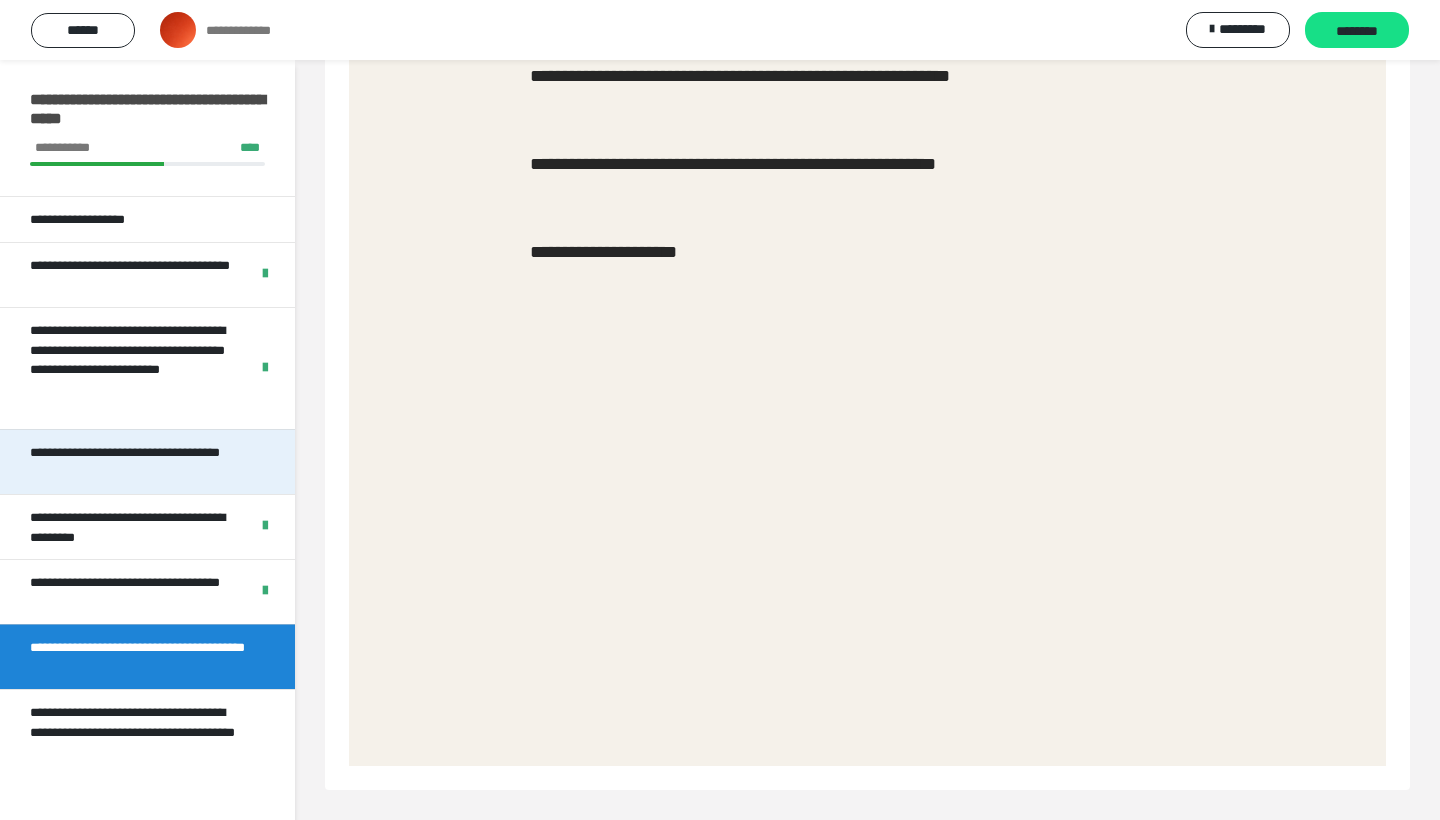 scroll, scrollTop: 843, scrollLeft: 0, axis: vertical 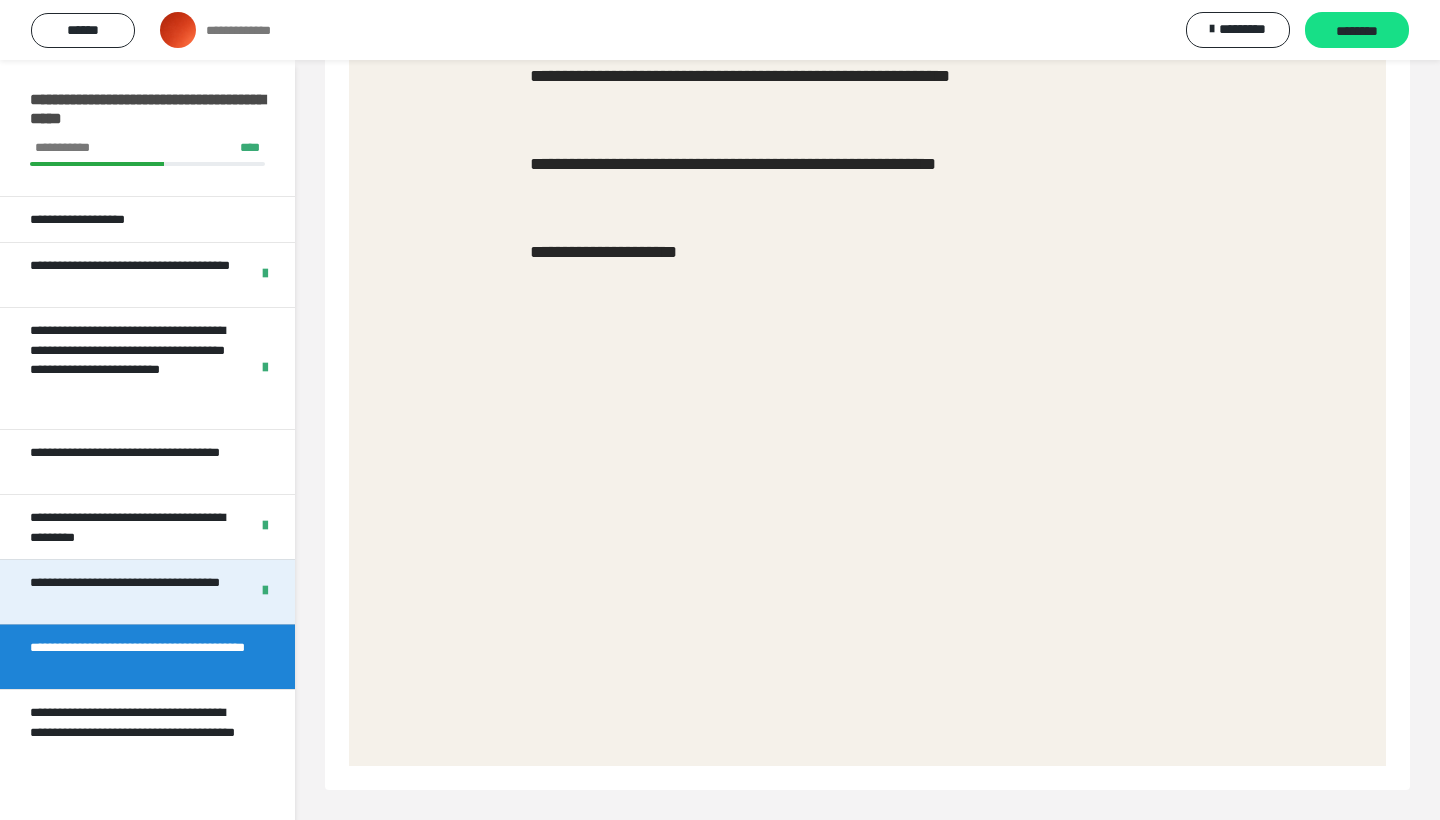 click on "**********" at bounding box center [131, 592] 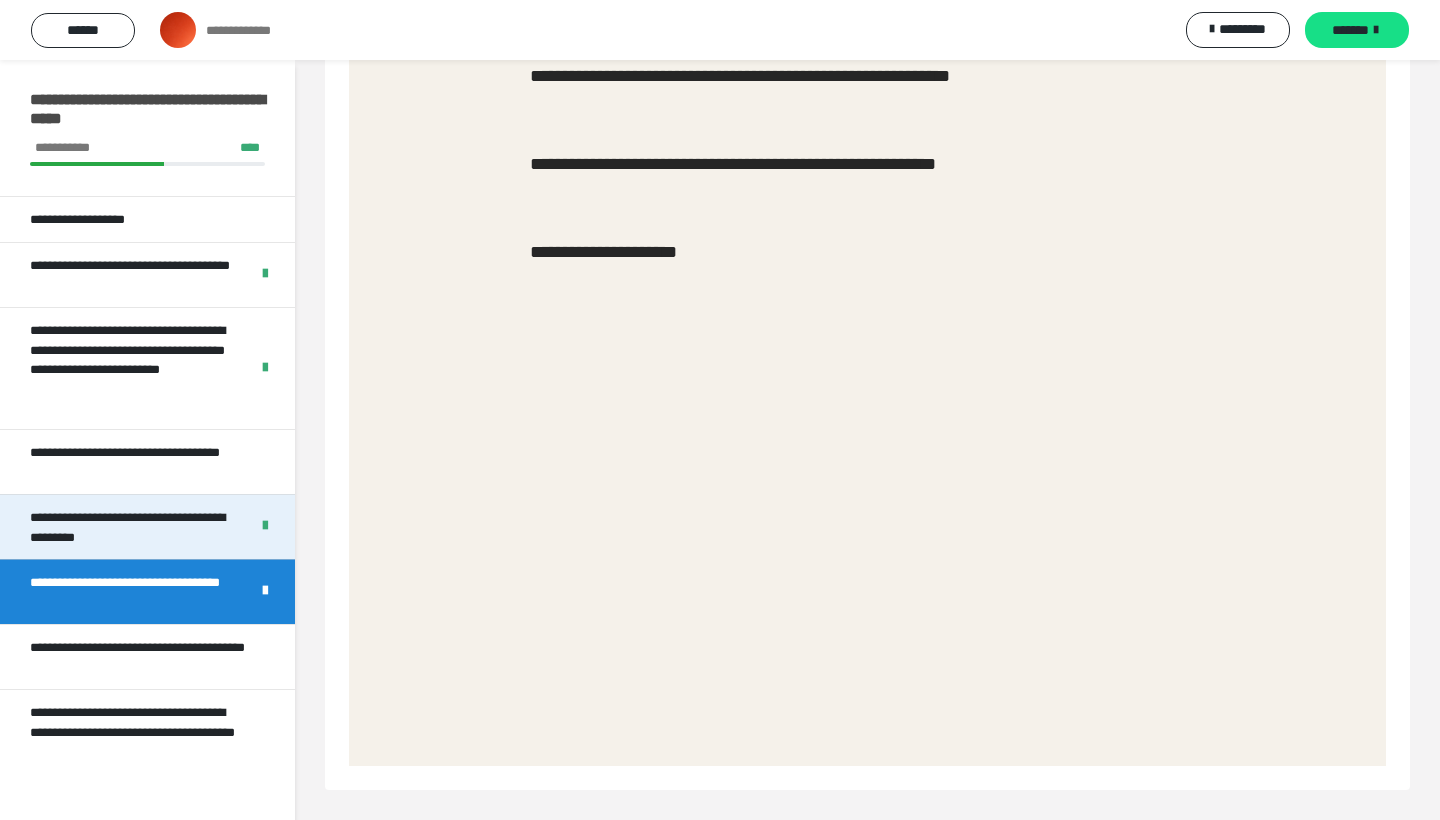 click on "**********" at bounding box center (131, 527) 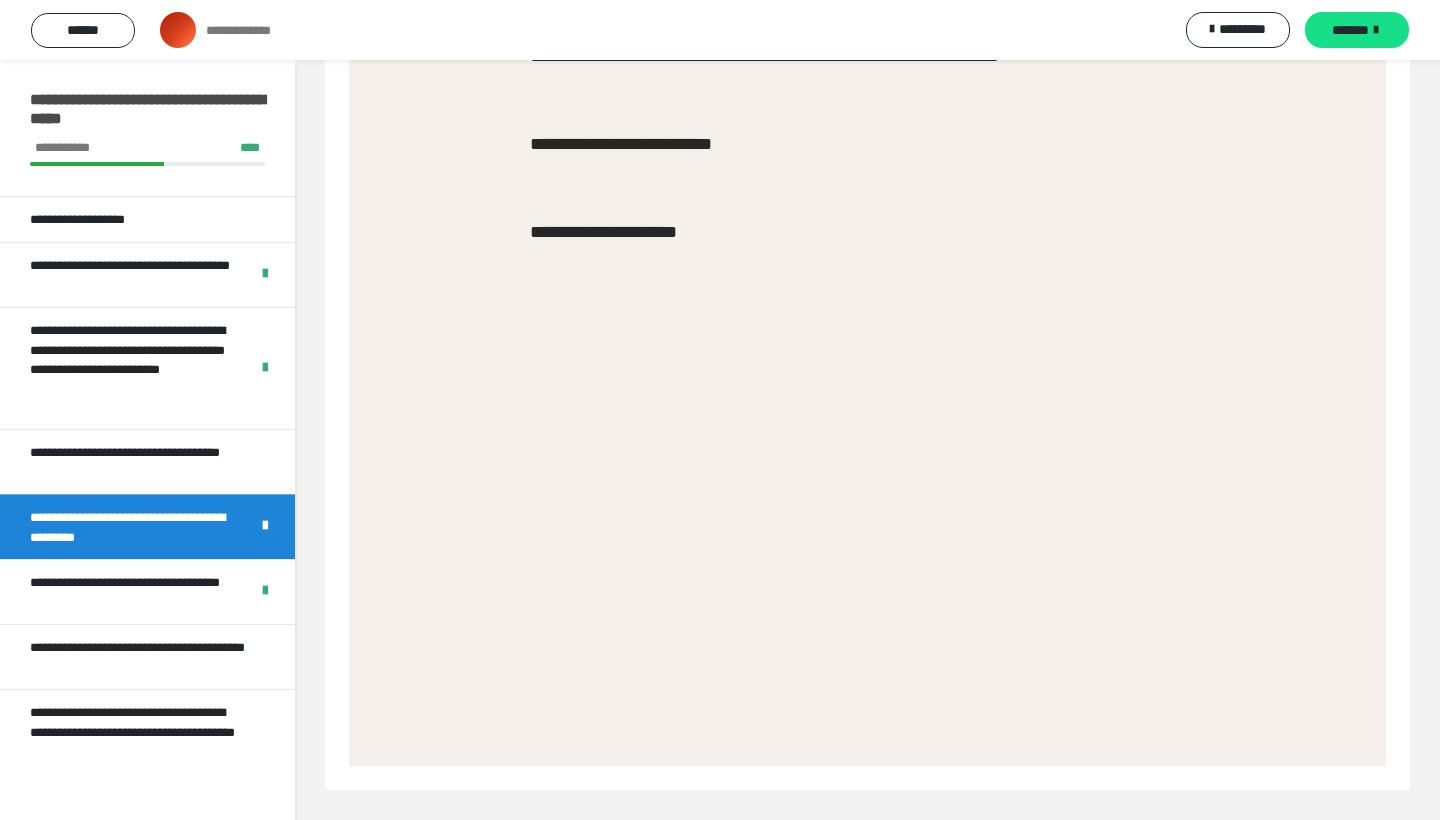 scroll, scrollTop: 547, scrollLeft: 0, axis: vertical 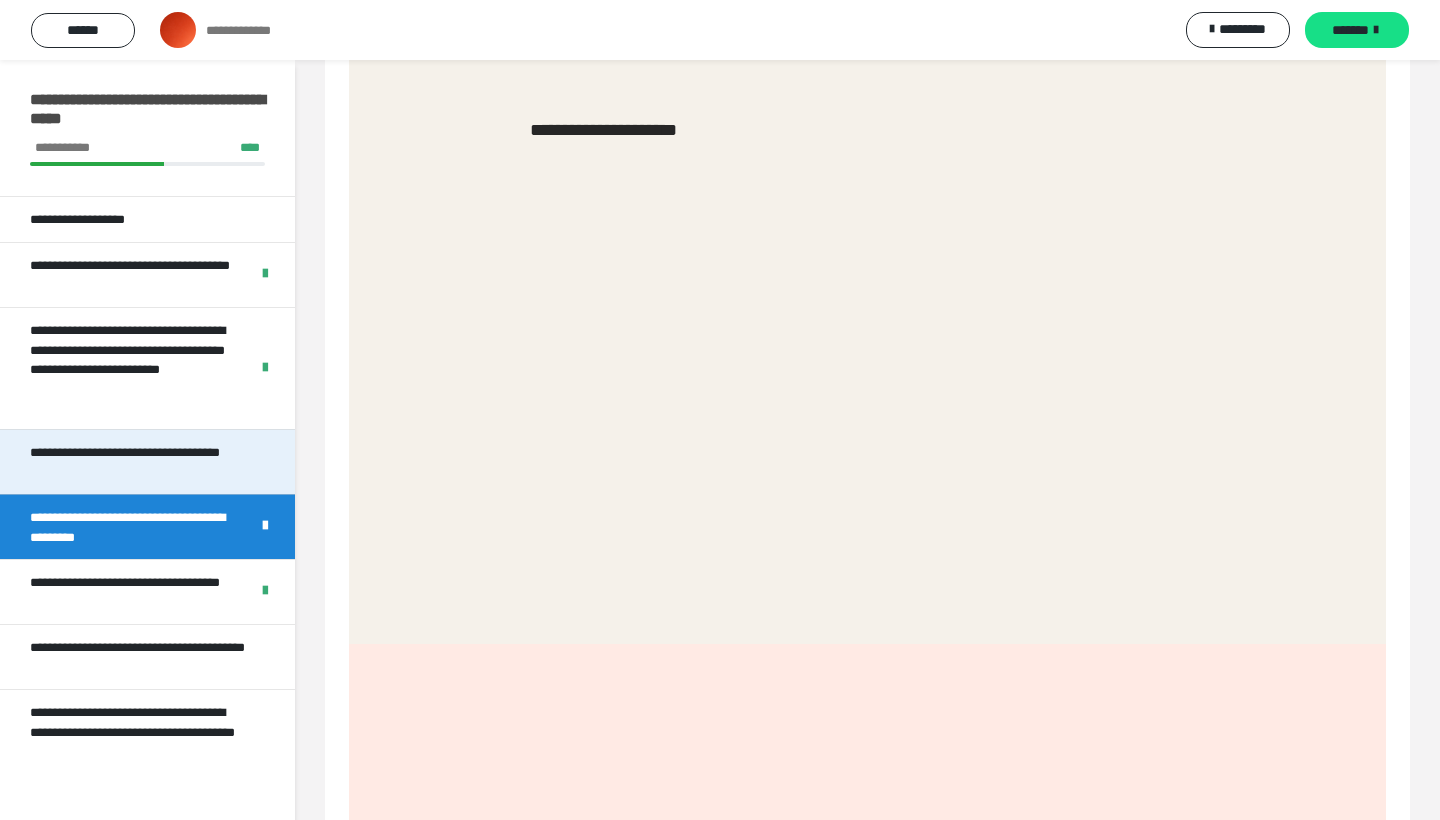 click on "**********" at bounding box center [139, 462] 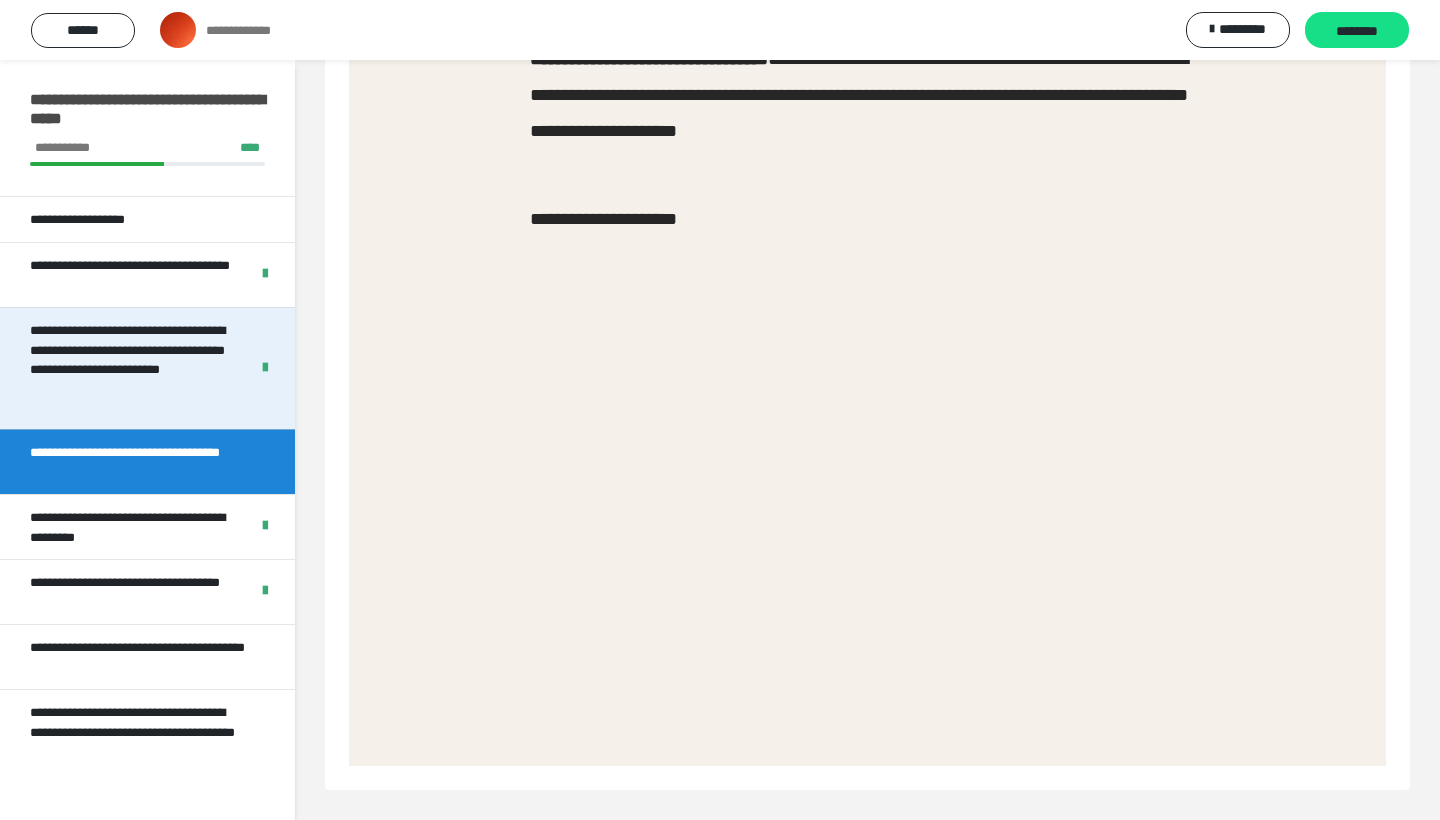 scroll, scrollTop: 1030, scrollLeft: 0, axis: vertical 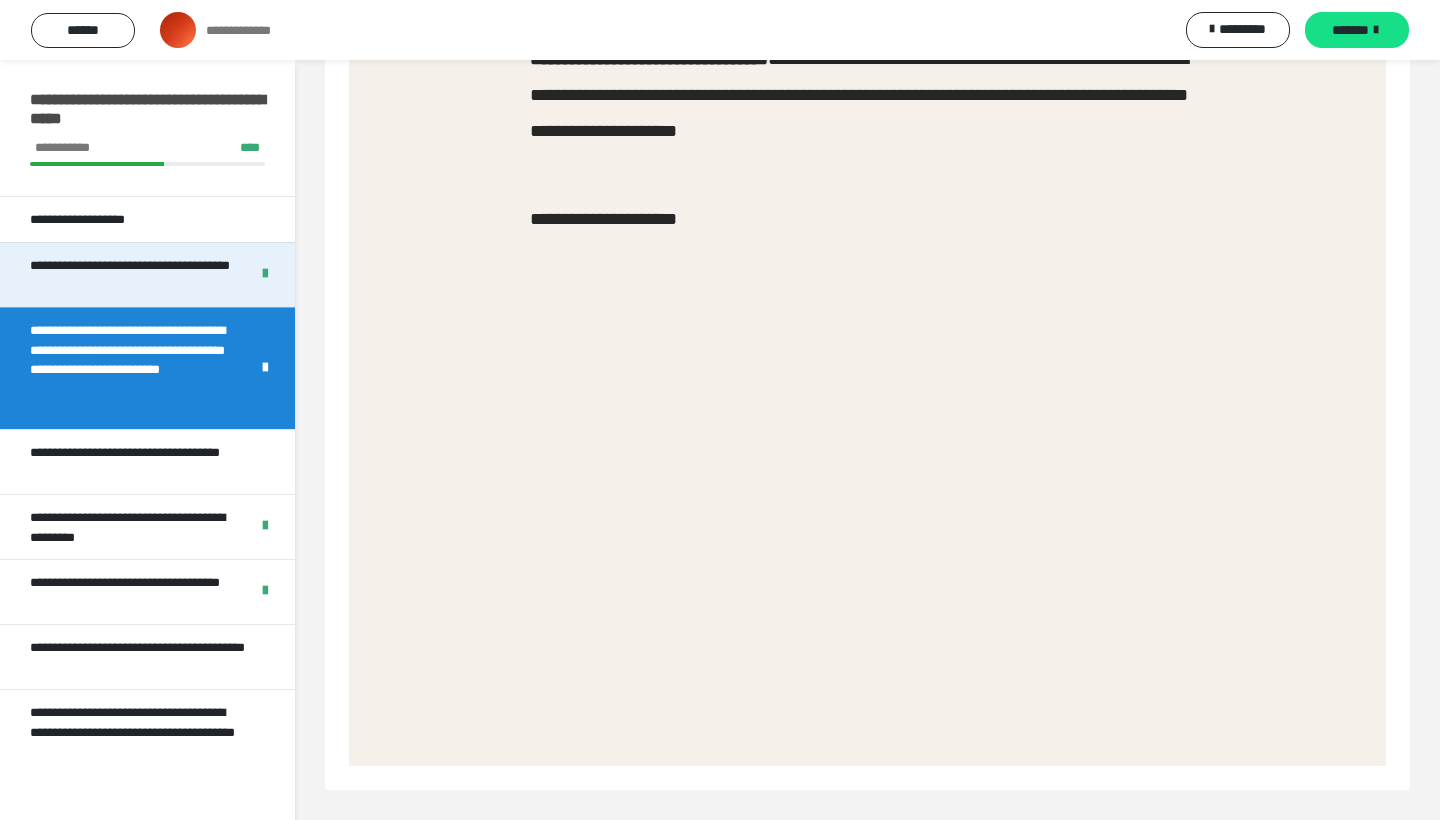 click on "**********" at bounding box center [131, 275] 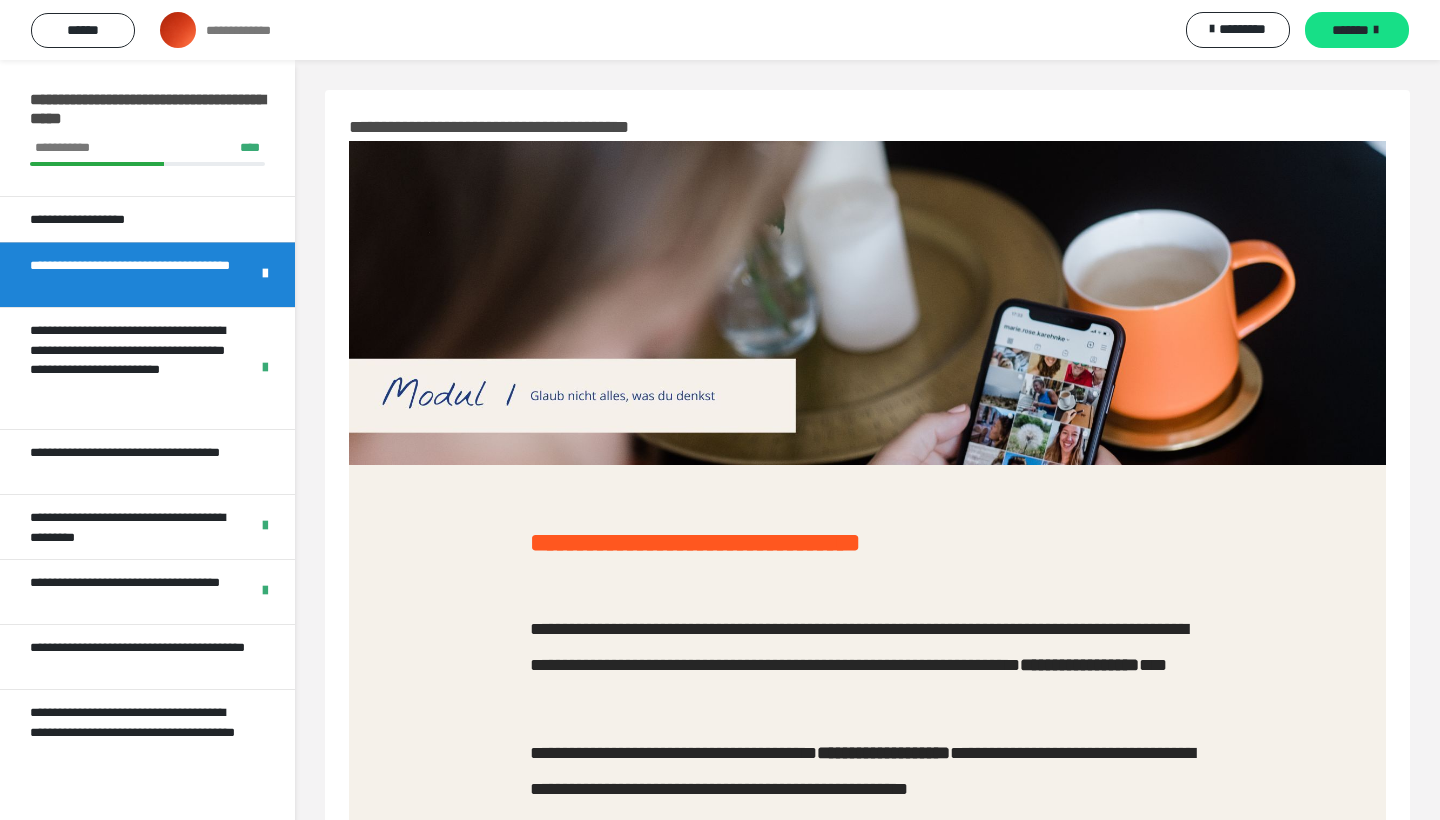 scroll, scrollTop: 0, scrollLeft: 0, axis: both 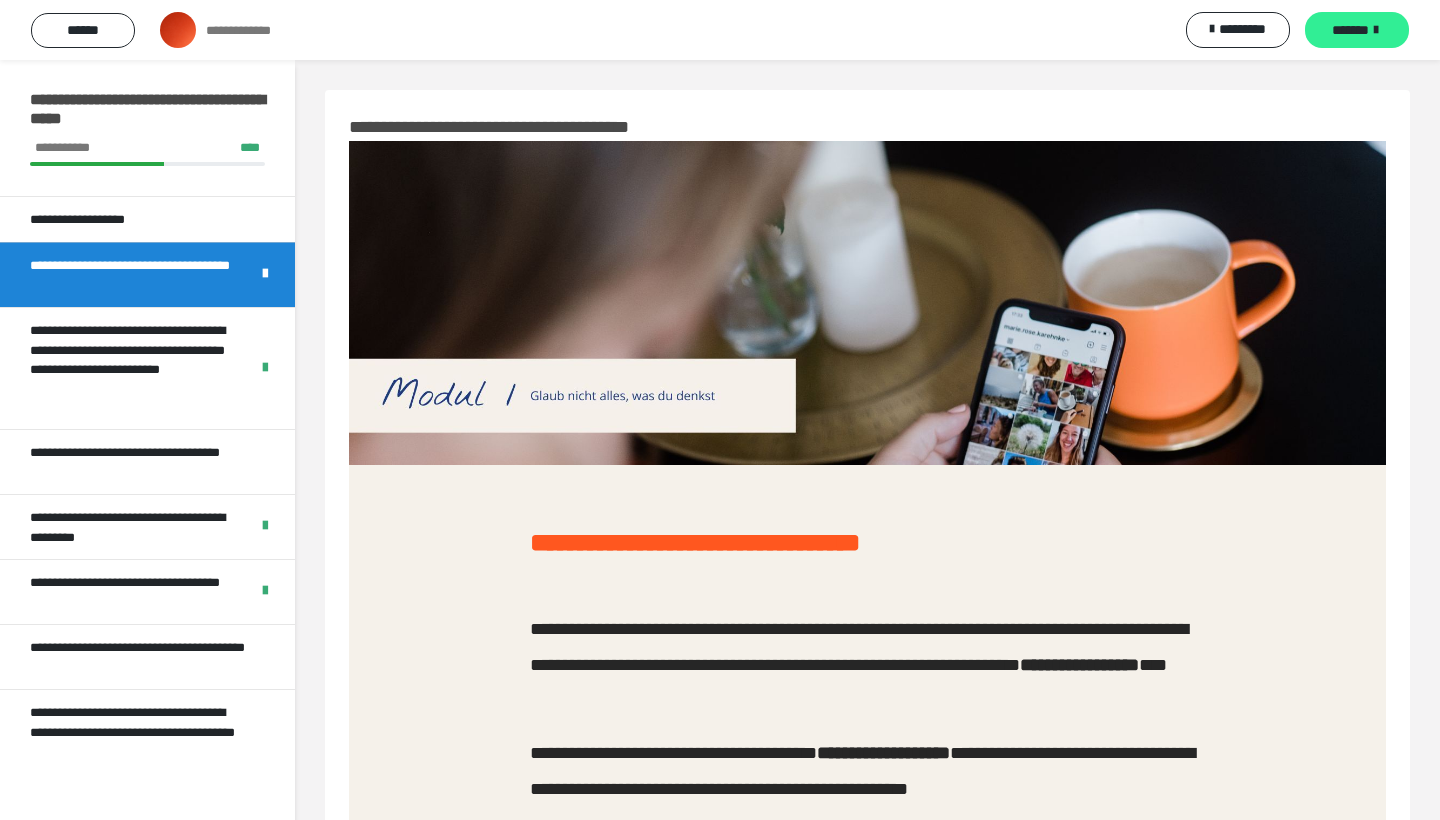 click on "*******" at bounding box center (1350, 30) 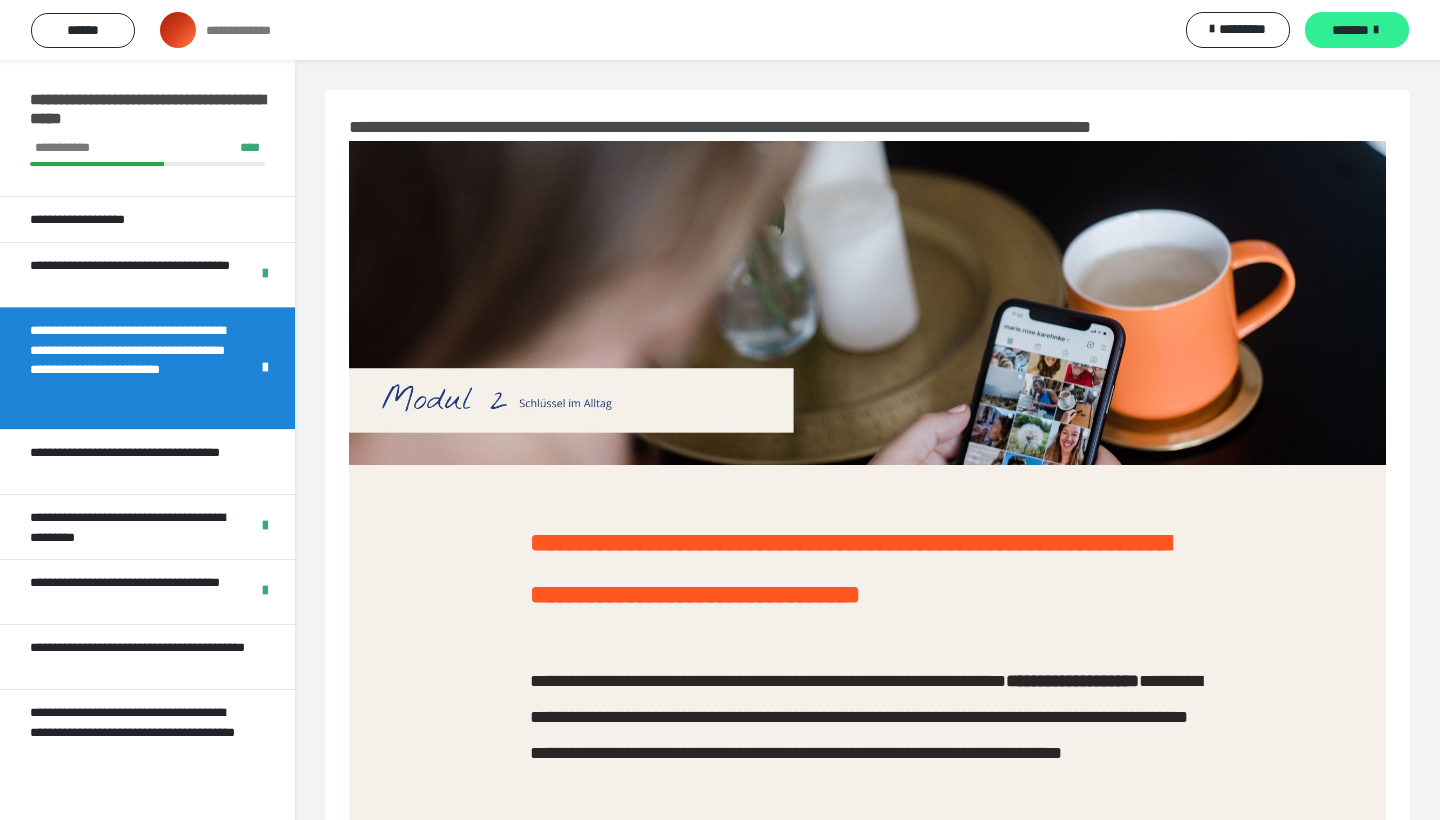 click on "*******" at bounding box center [1350, 30] 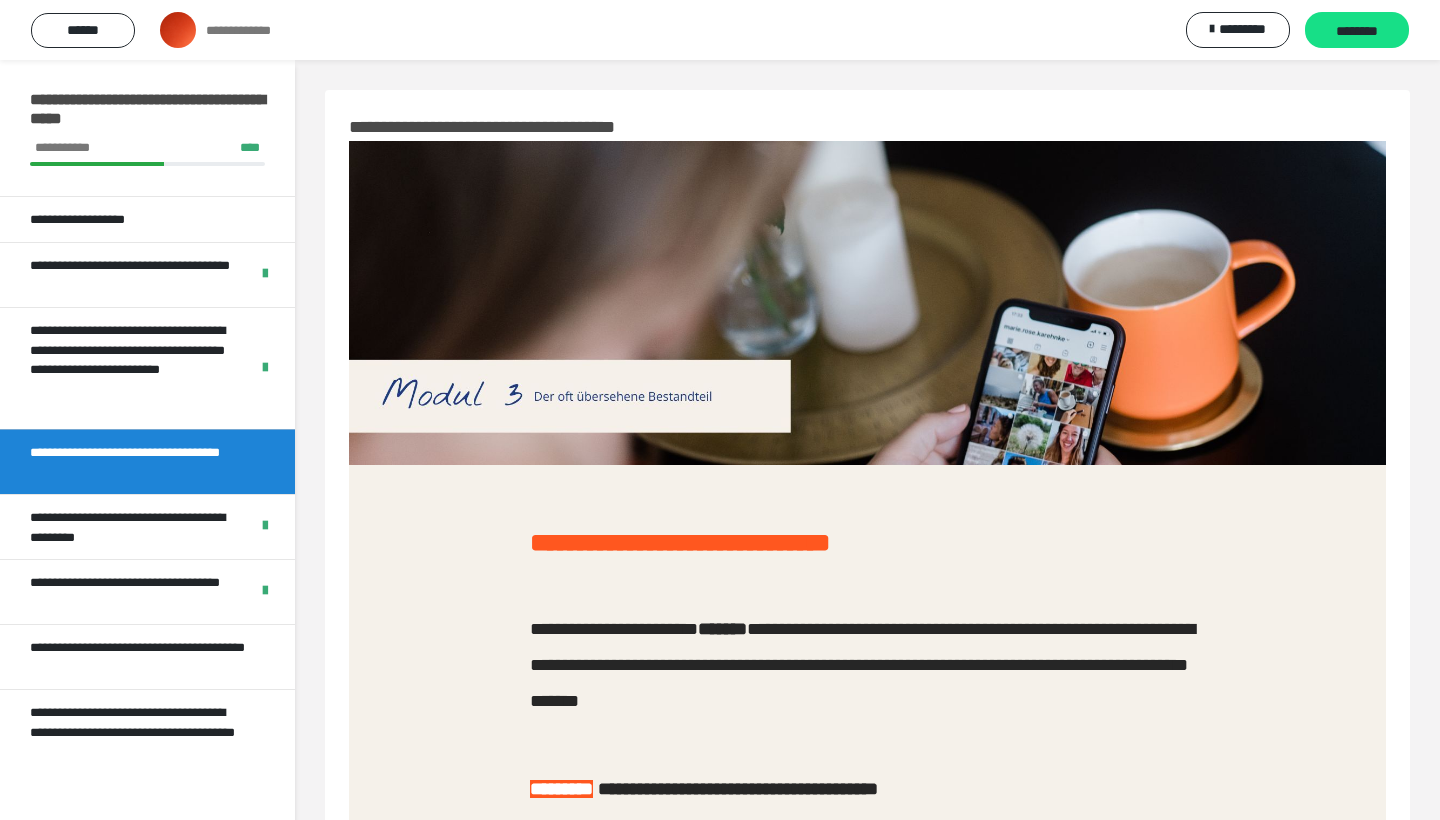 click on "********" at bounding box center [1357, 31] 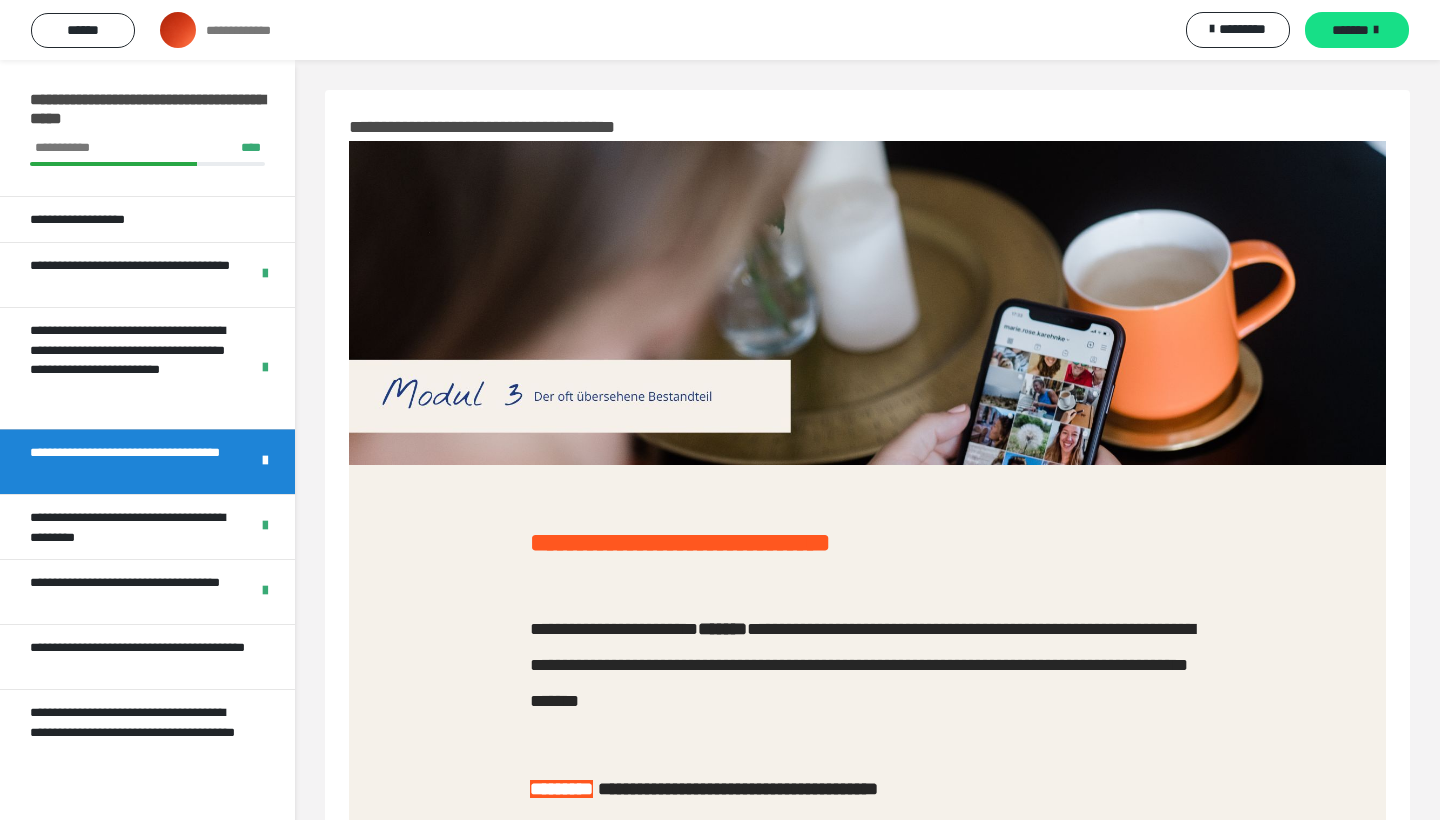 click on "*******" at bounding box center [1350, 30] 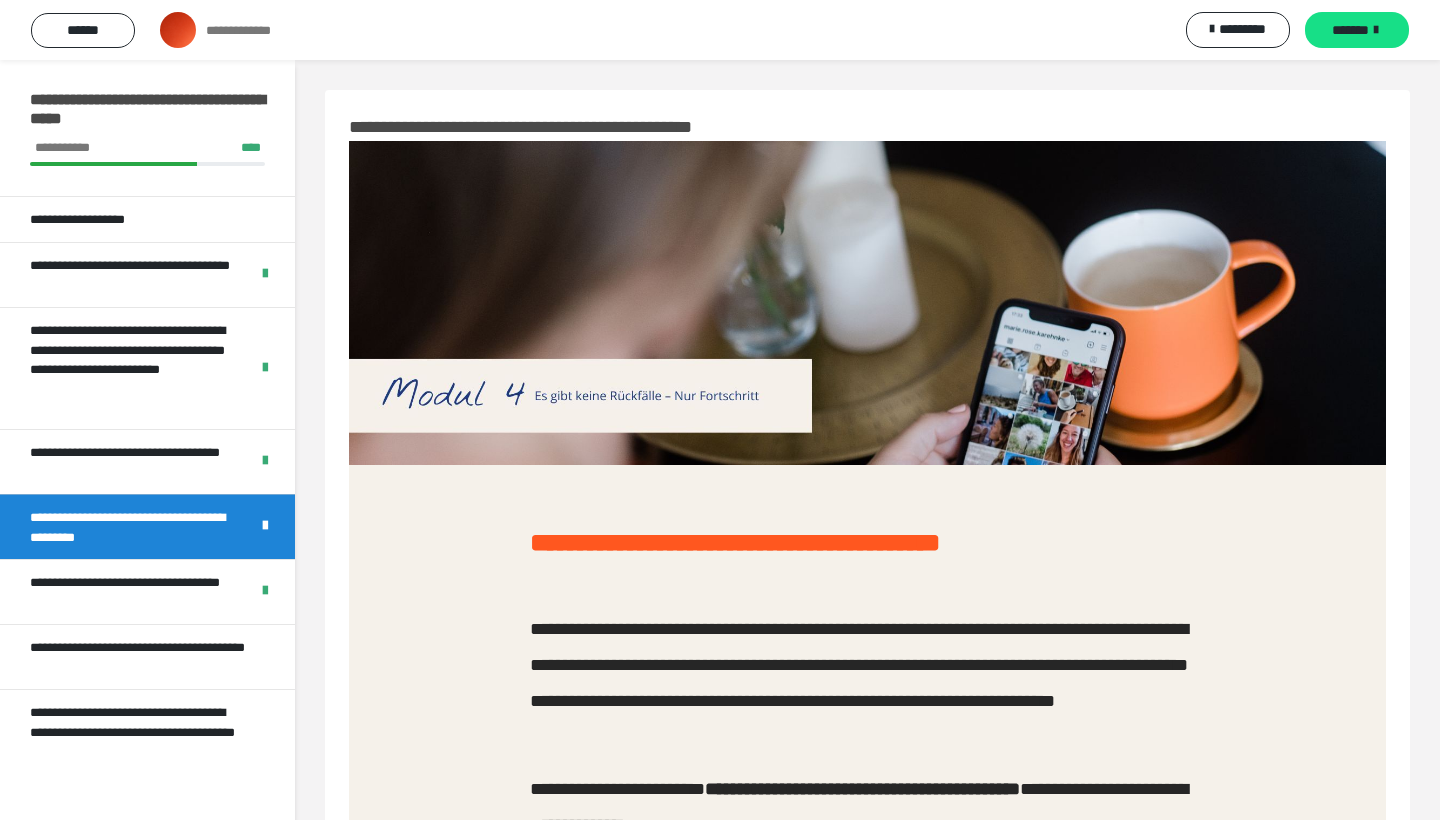 click on "*******" at bounding box center (1350, 30) 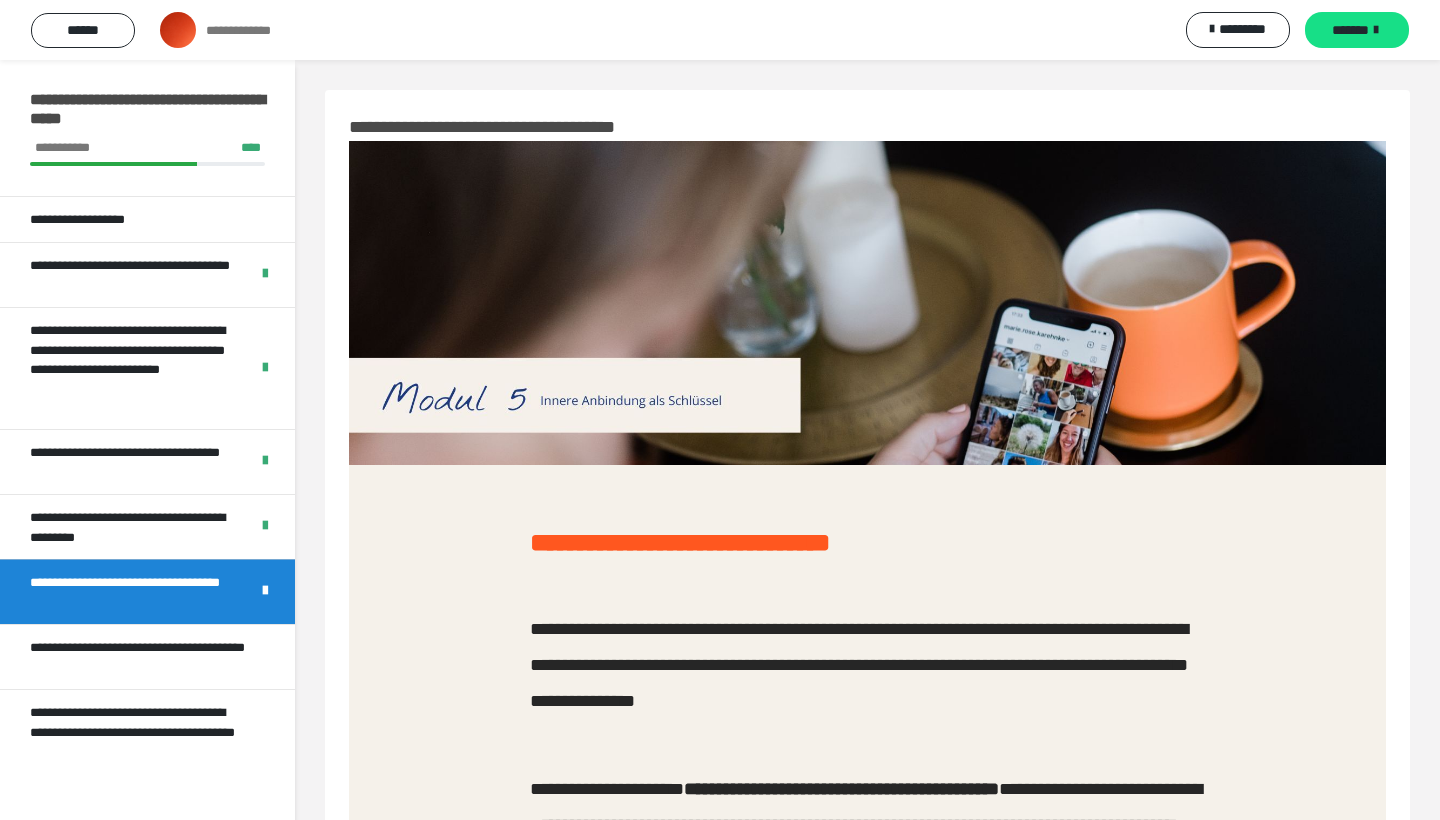 click on "*******" at bounding box center (1350, 30) 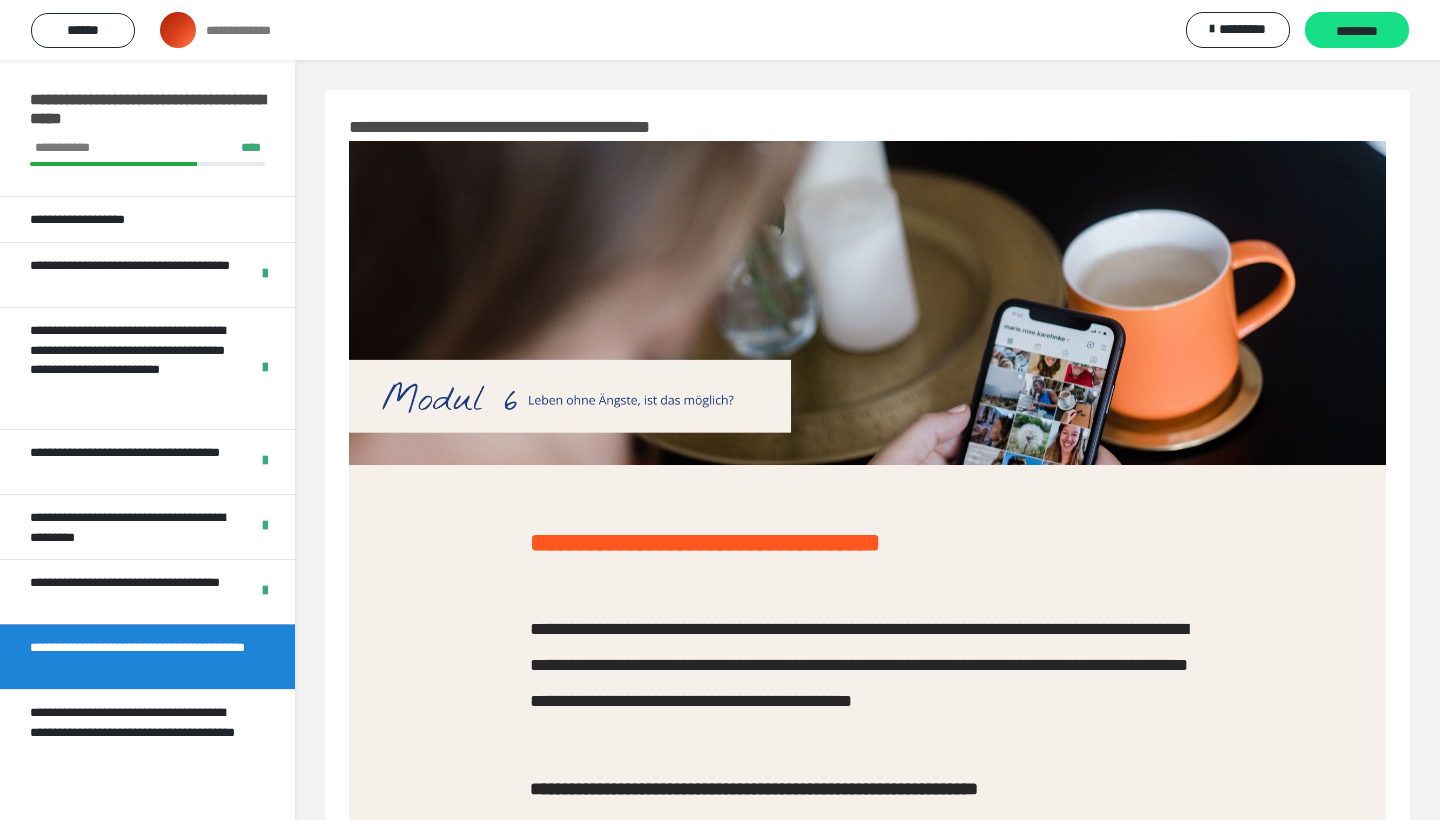 click on "********" at bounding box center (1357, 31) 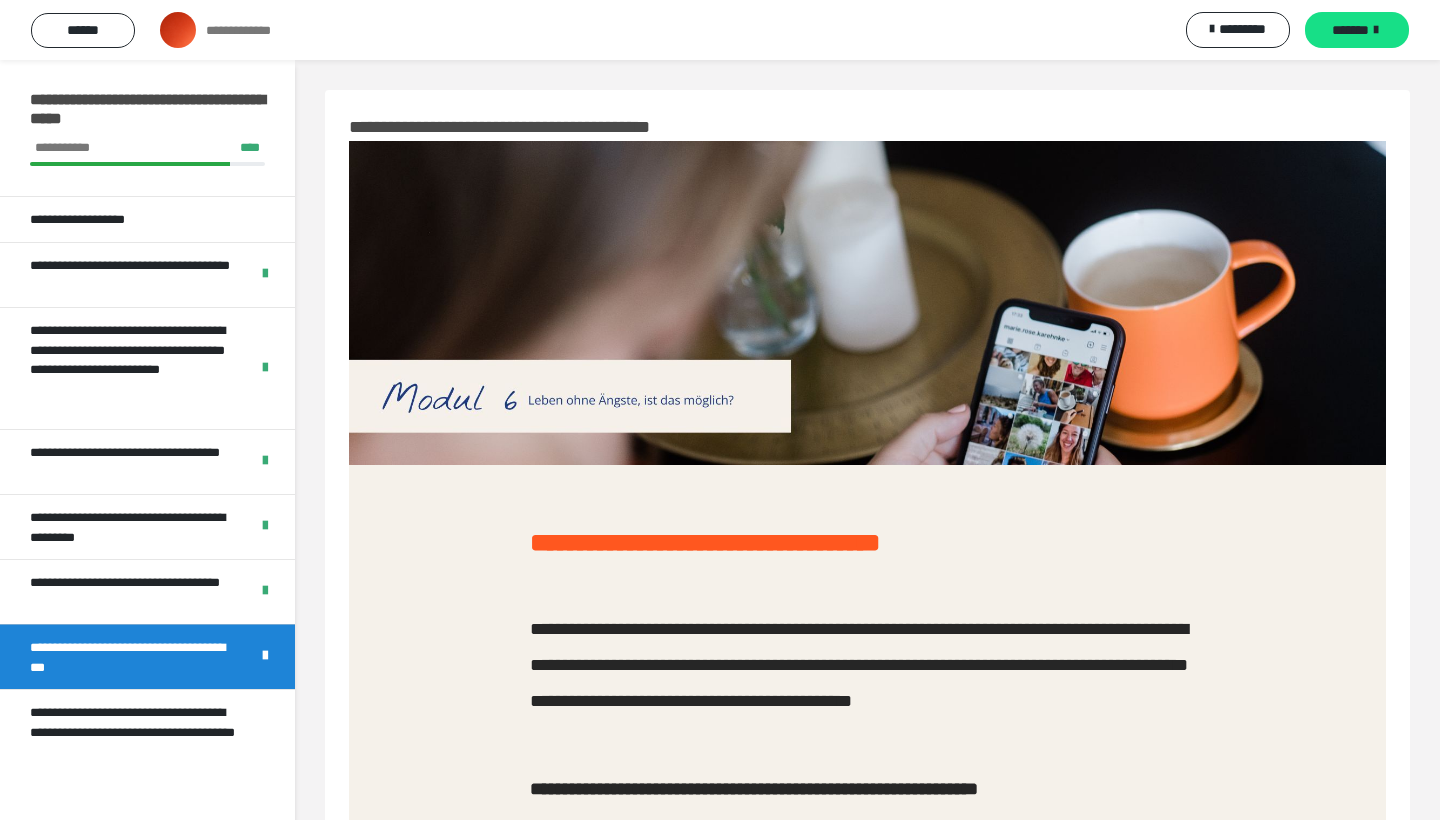 click on "*******" at bounding box center (1350, 30) 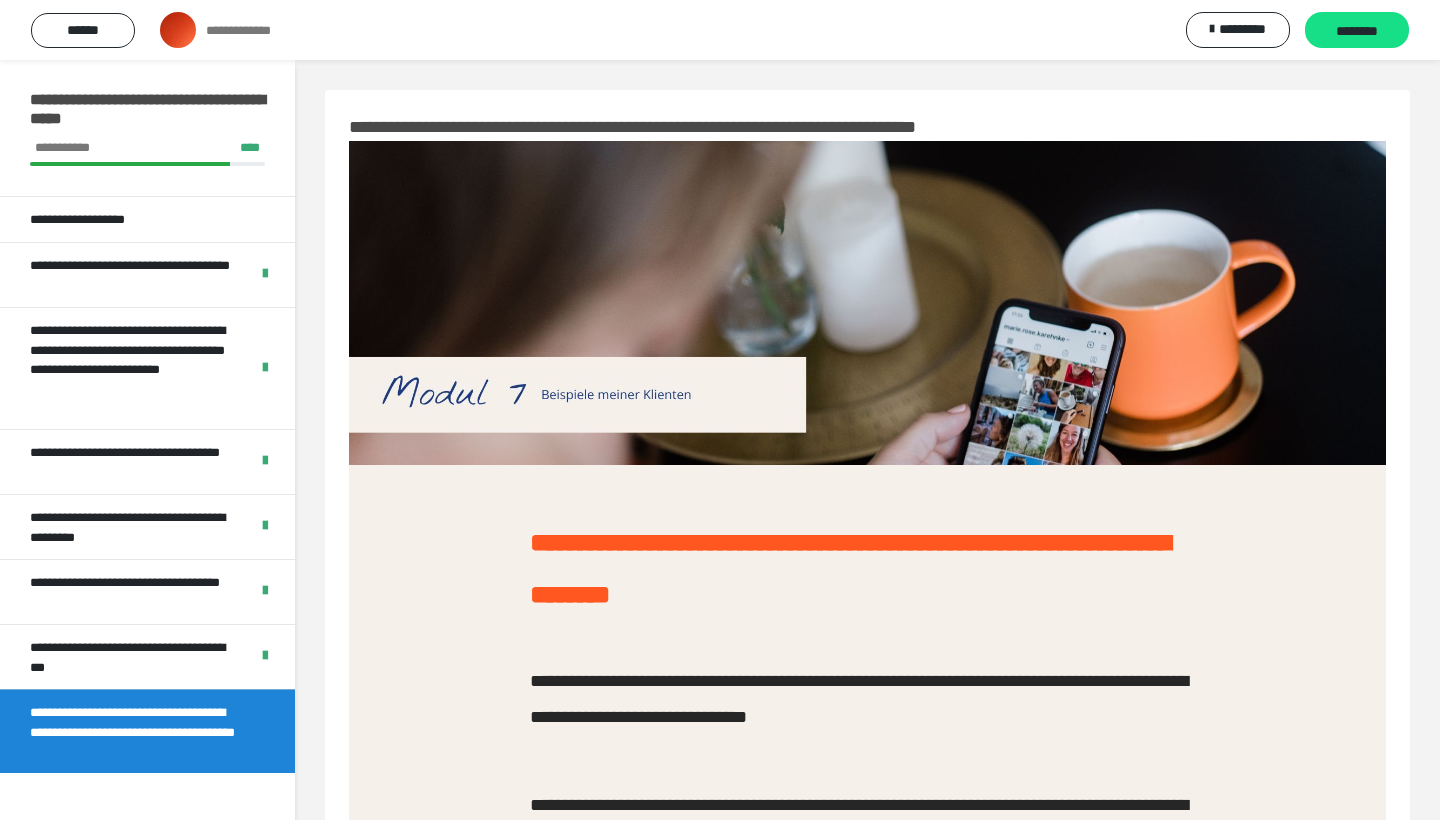 click on "********" at bounding box center [1357, 31] 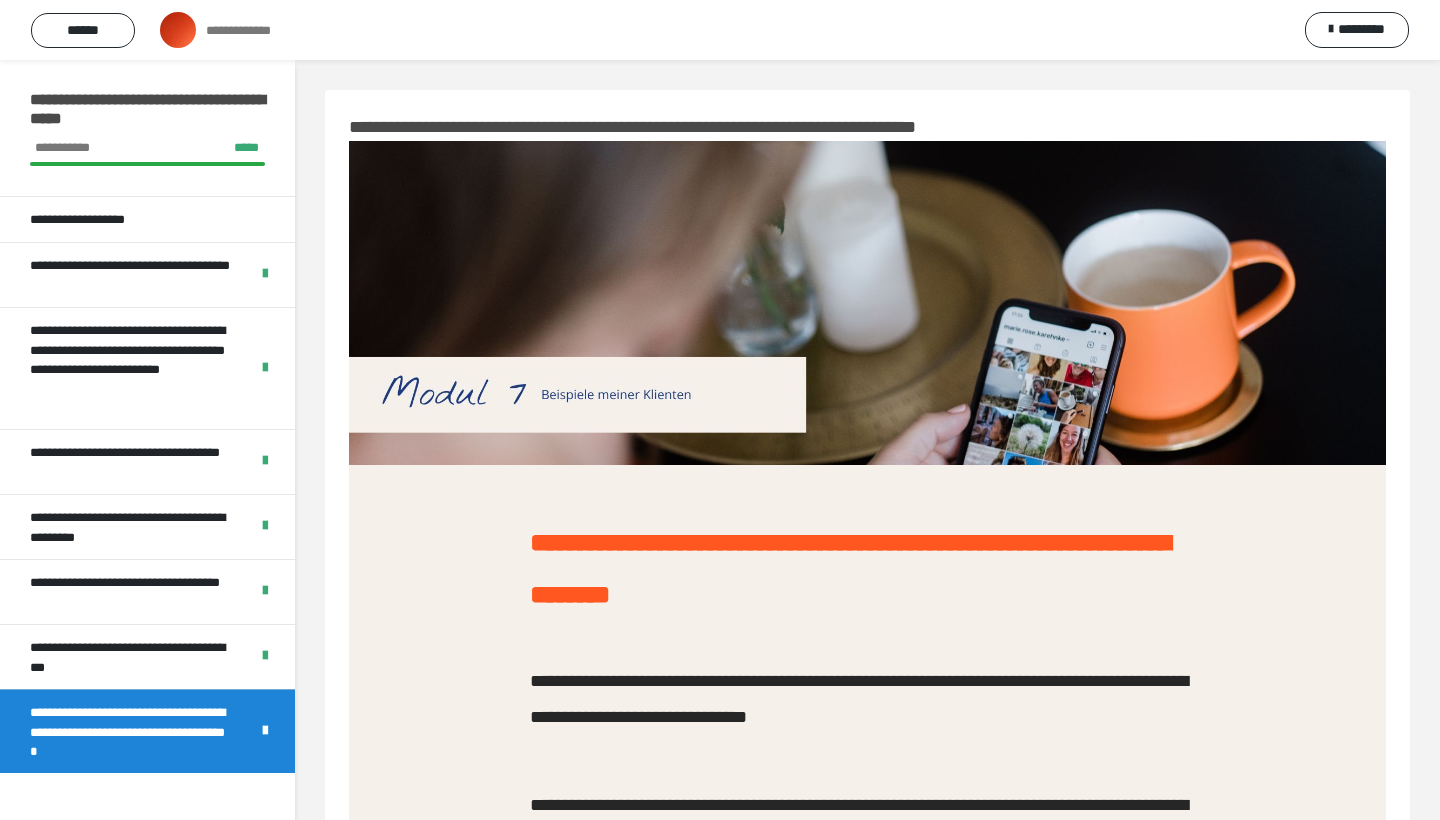 click on "*********" at bounding box center (1361, 29) 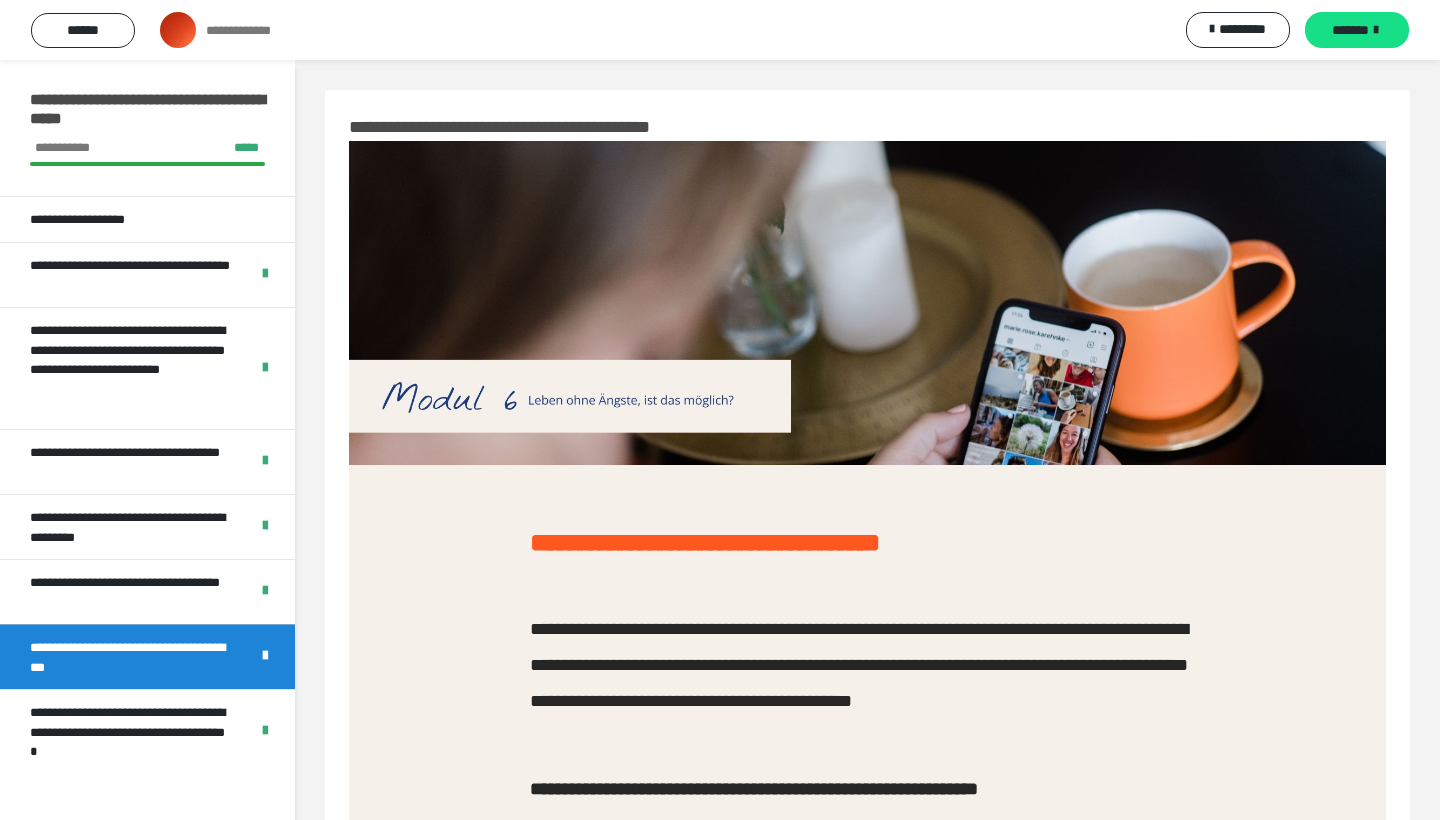 scroll, scrollTop: 0, scrollLeft: 0, axis: both 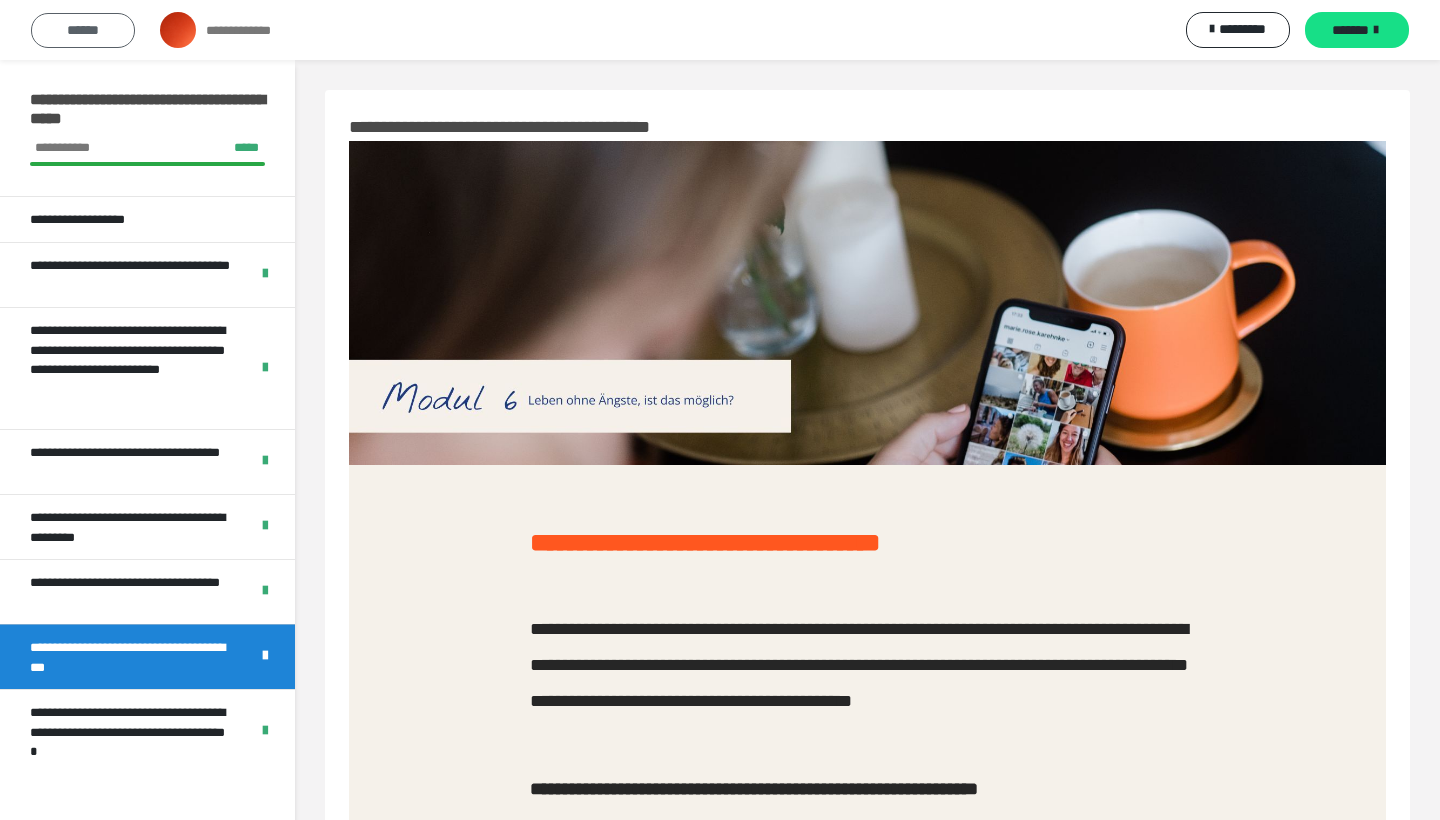 click on "******" at bounding box center (83, 30) 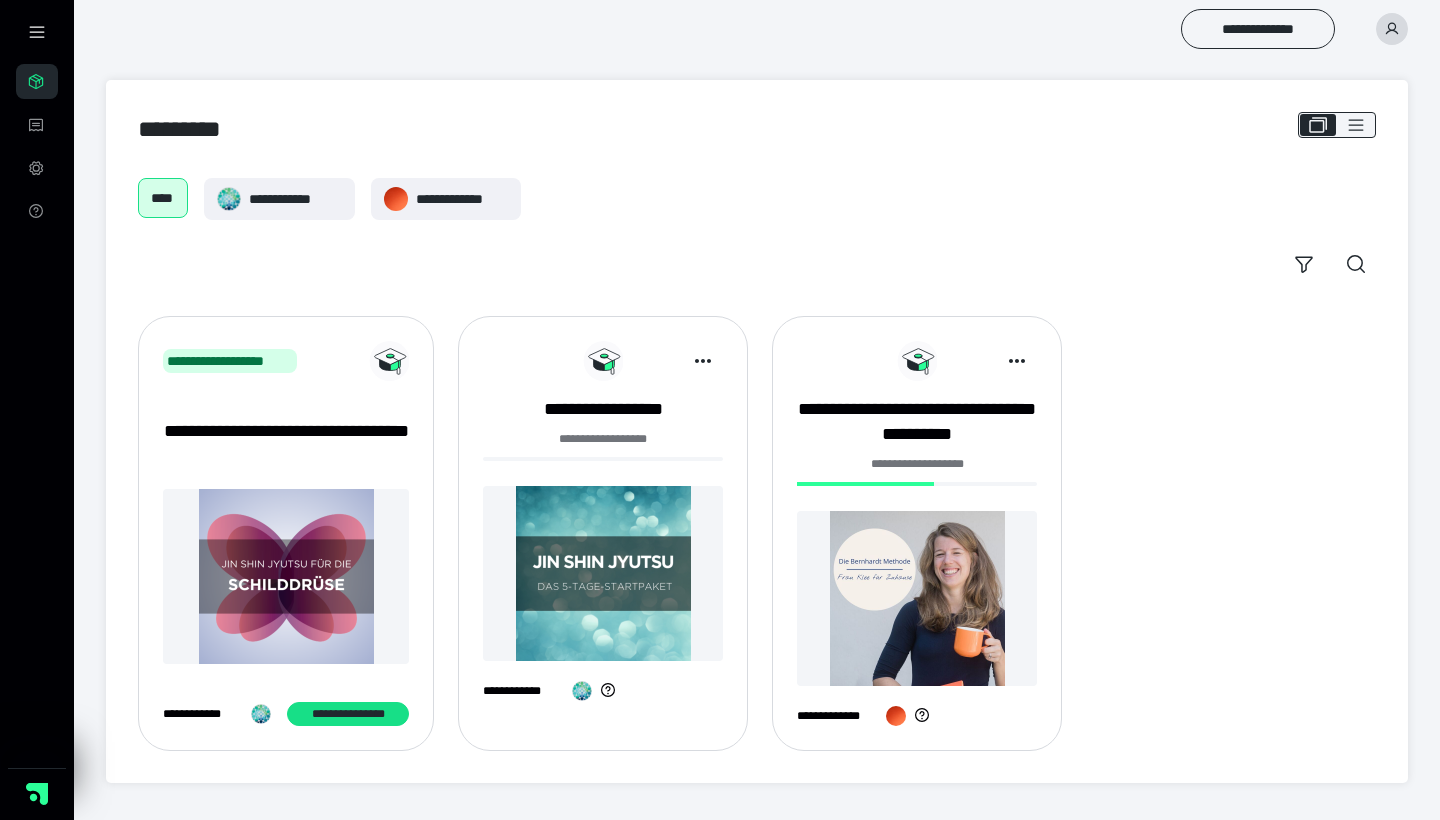 scroll, scrollTop: 0, scrollLeft: 0, axis: both 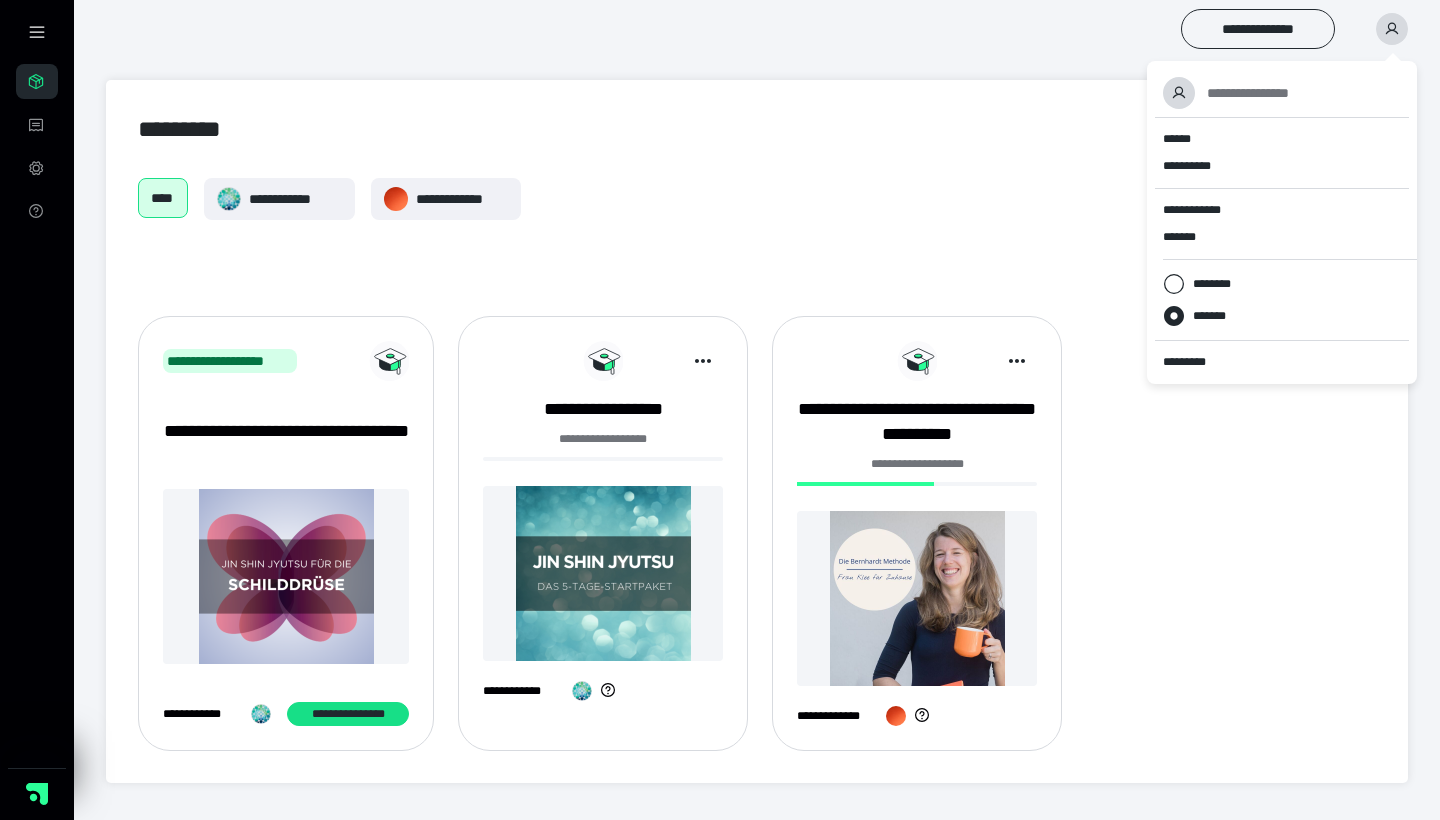 click on "**********" at bounding box center (1248, 93) 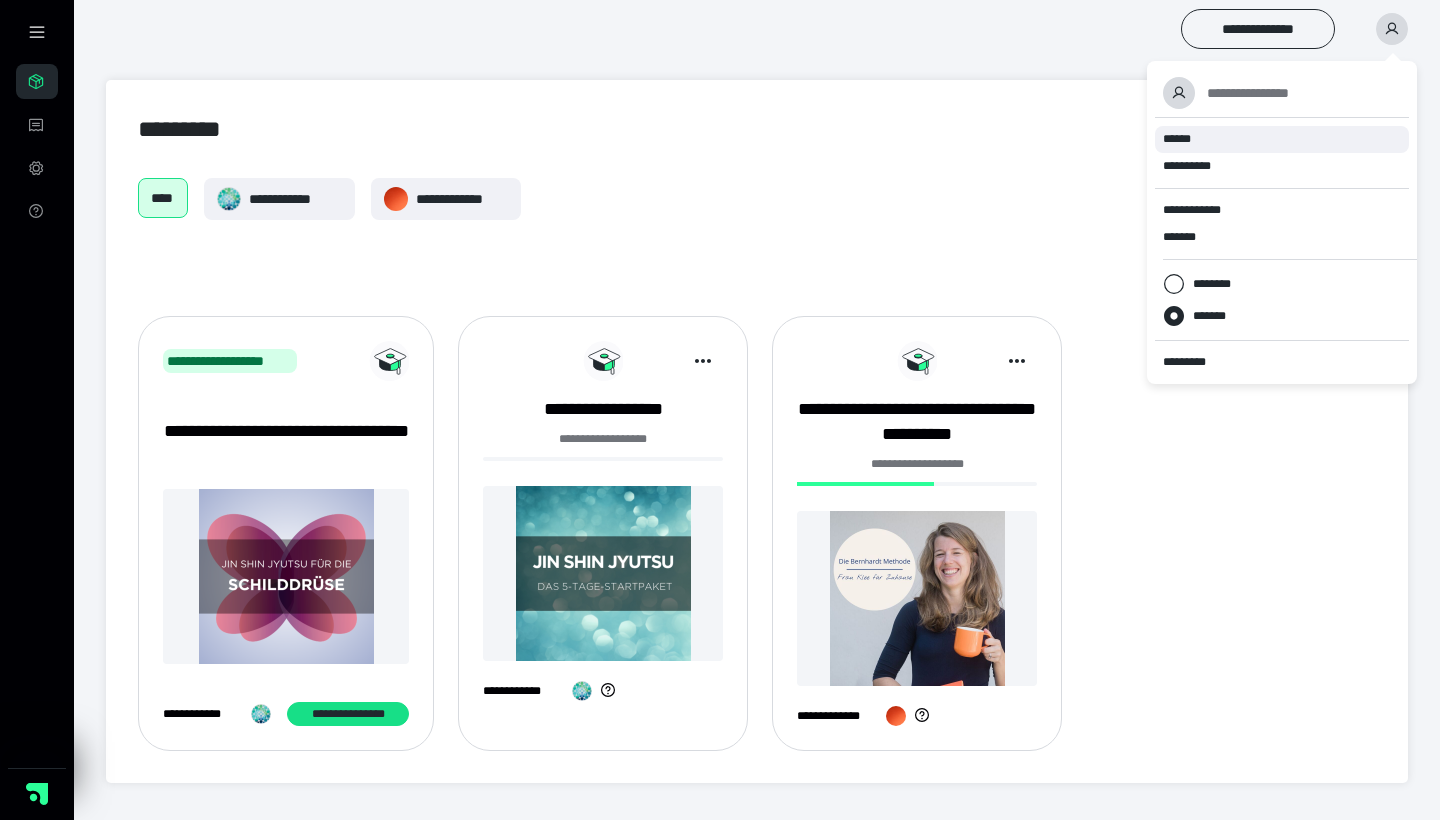 click on "******" at bounding box center [1177, 139] 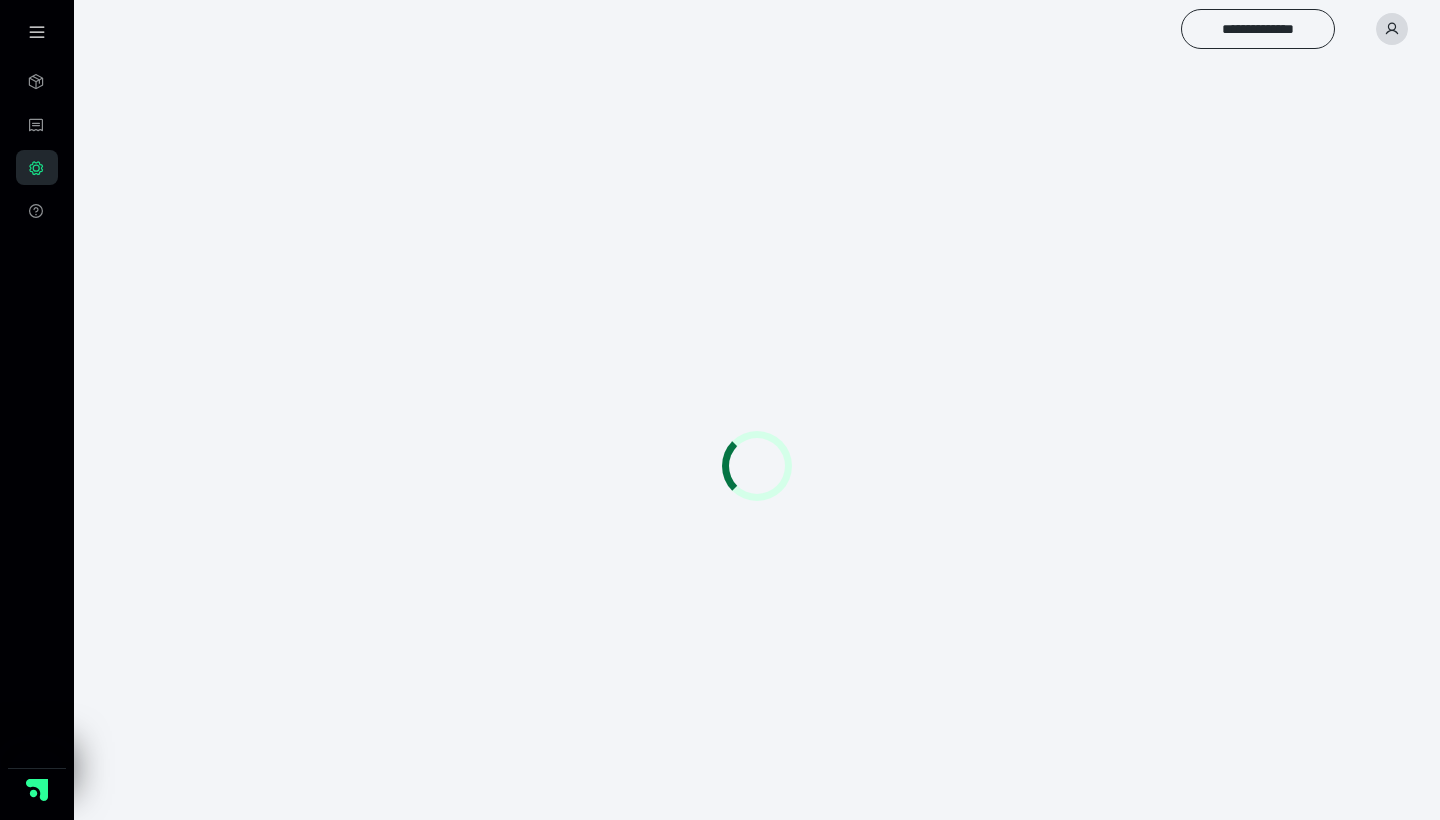 scroll, scrollTop: 0, scrollLeft: 0, axis: both 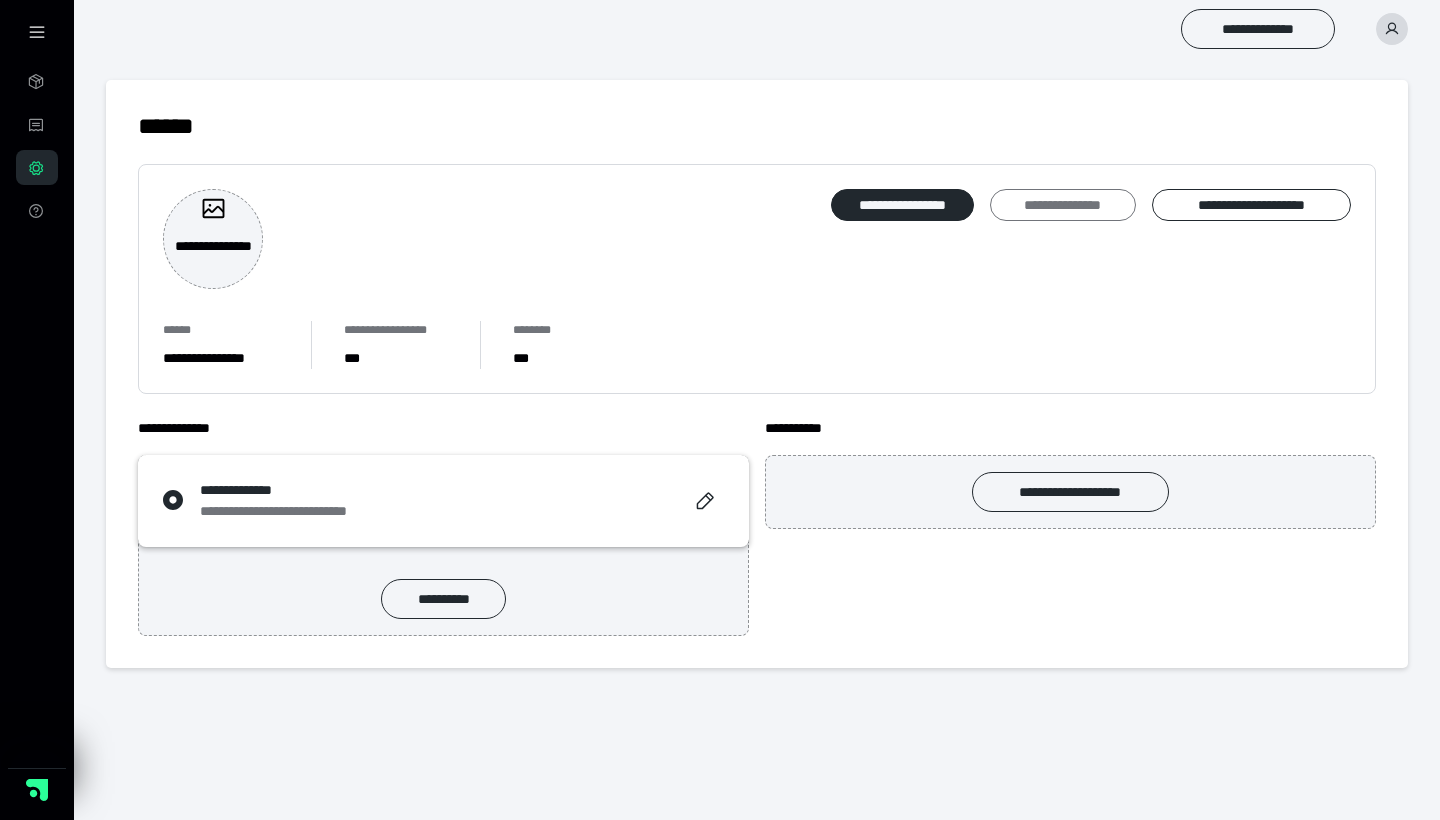 click on "**********" at bounding box center (1062, 205) 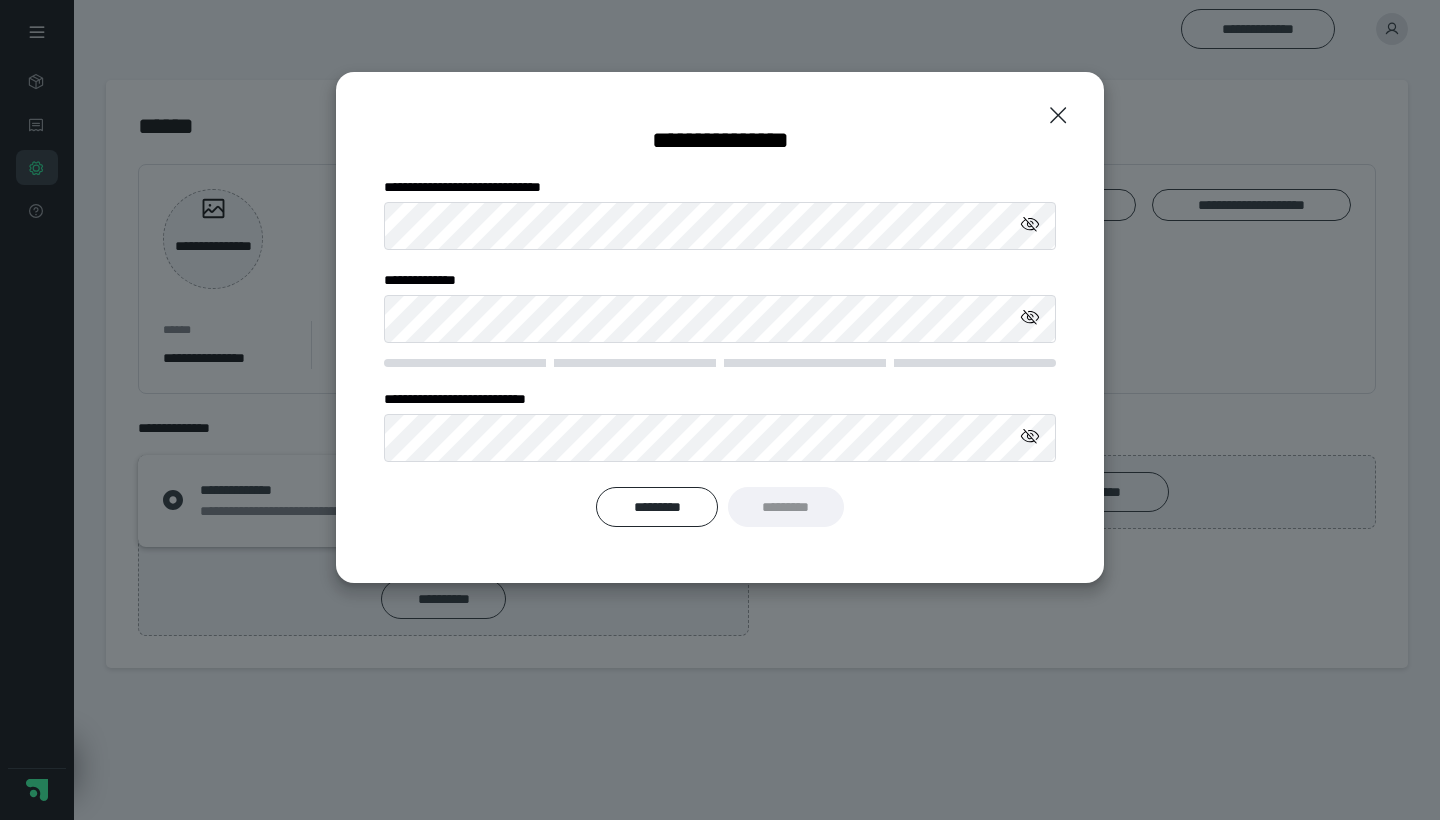 click 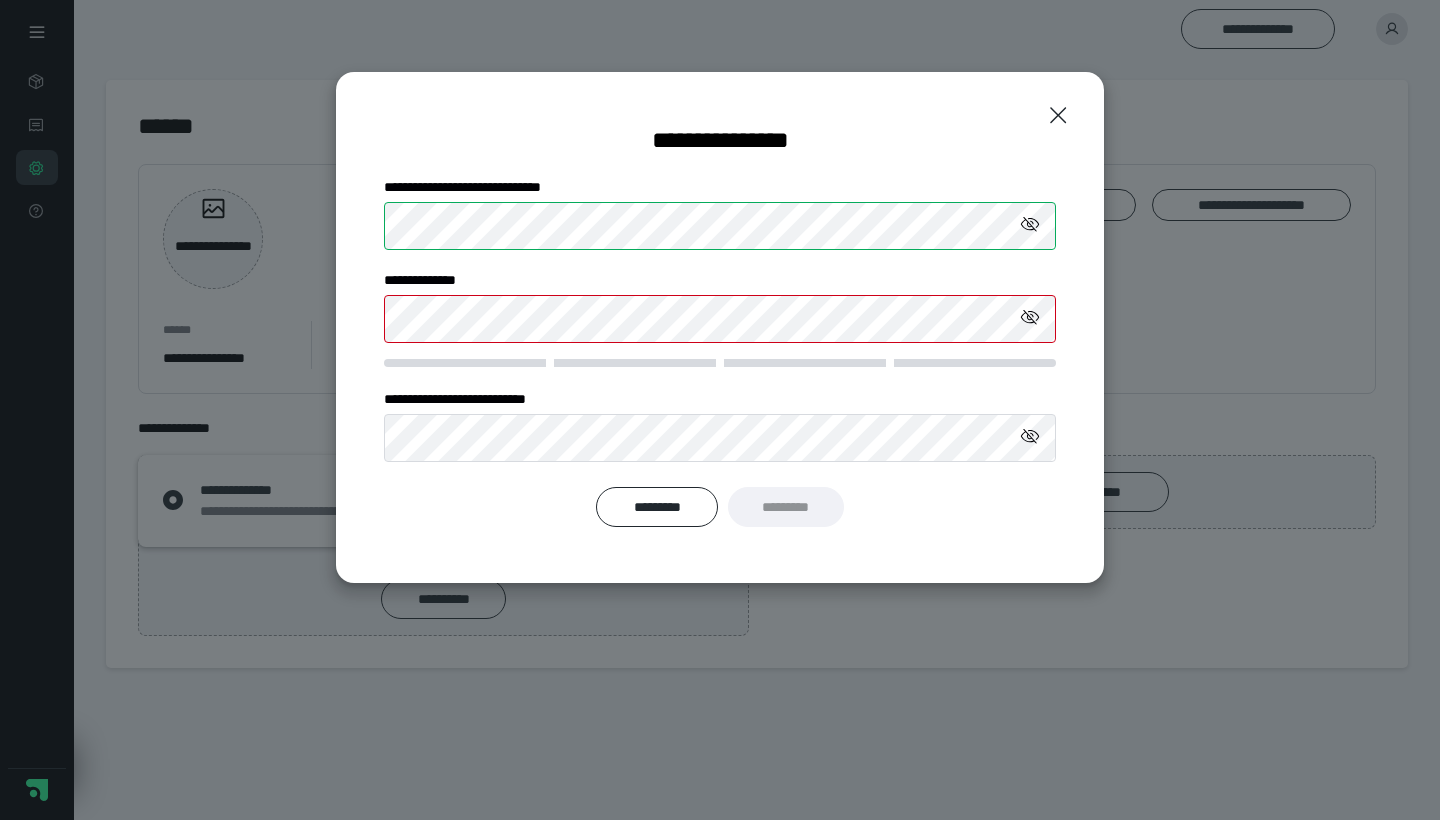 click on "**********" at bounding box center [720, 327] 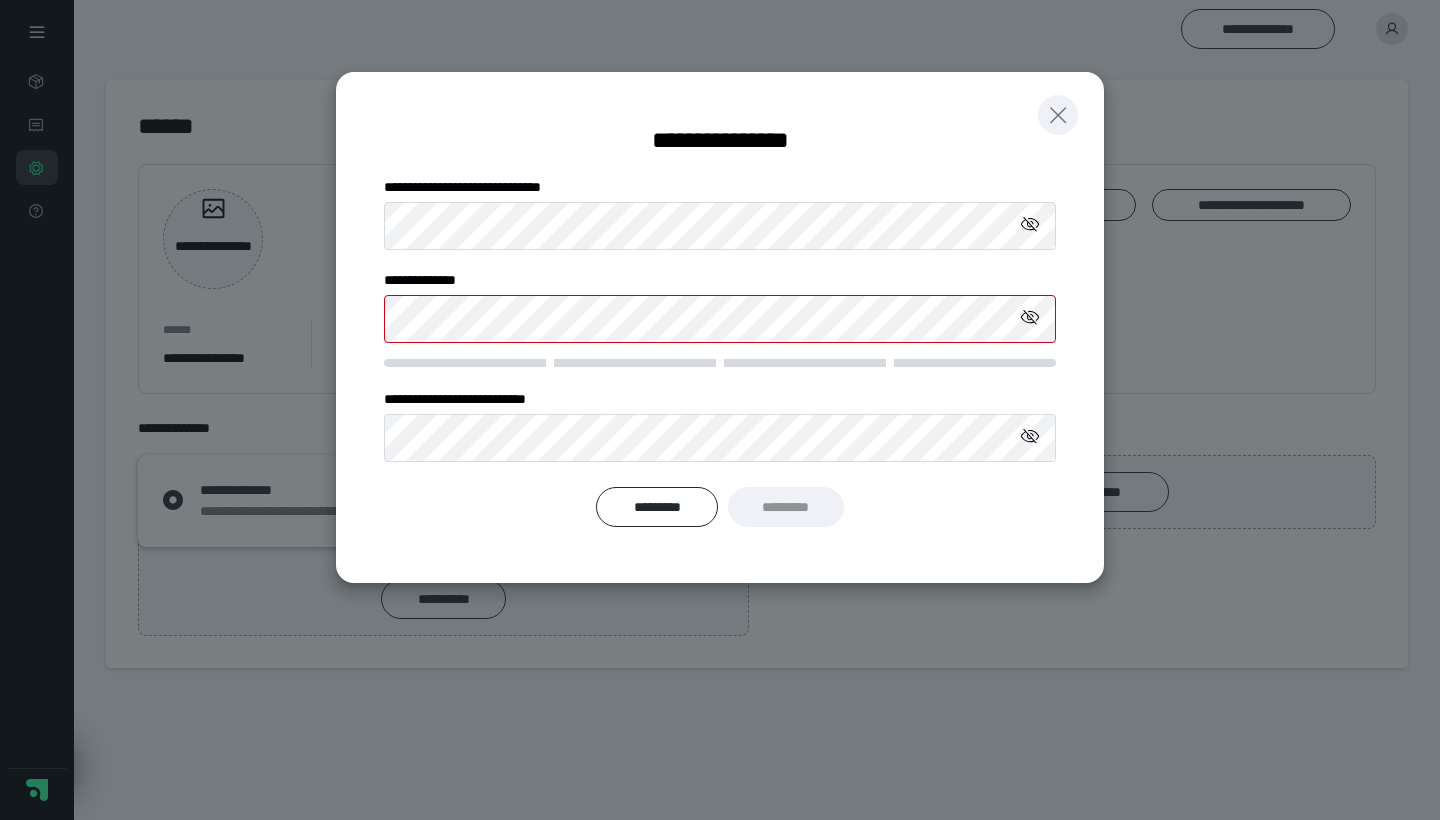 click 